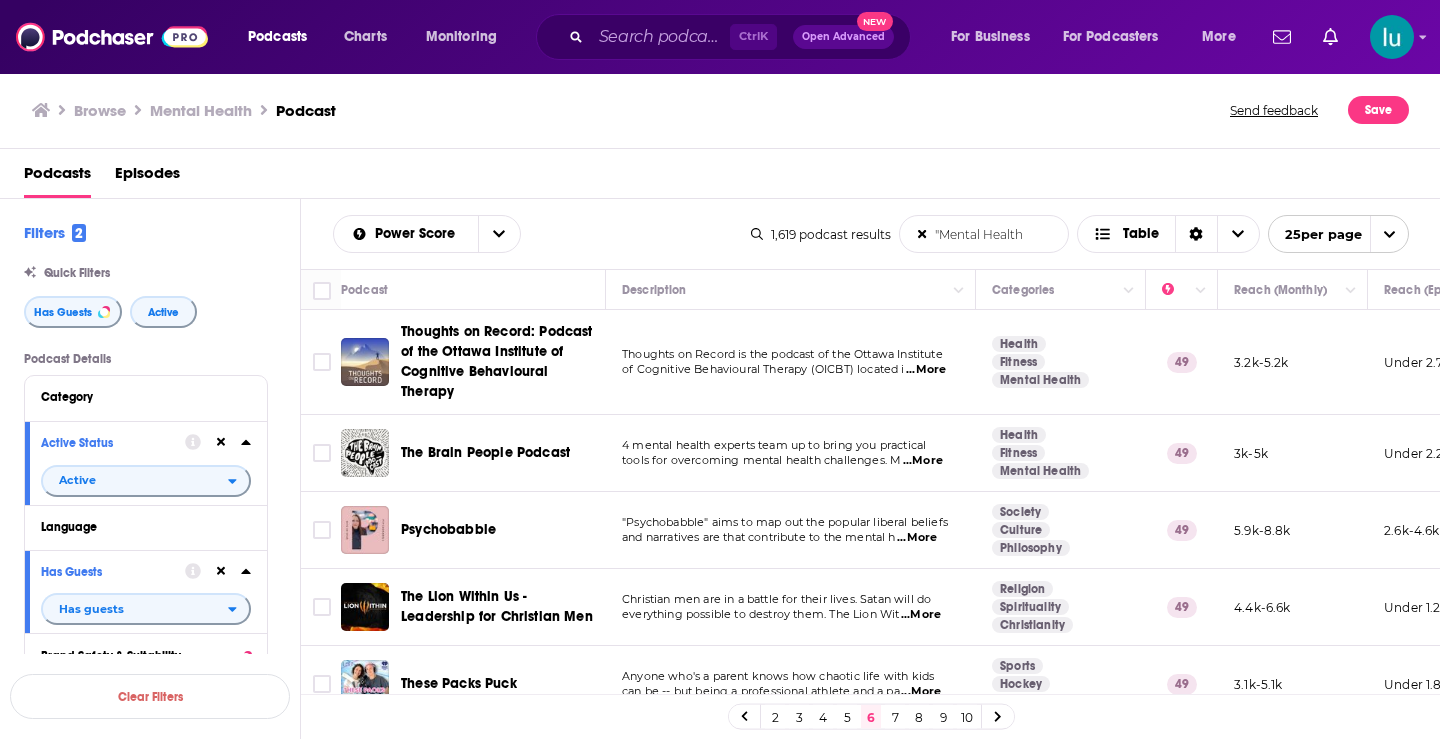 click on "...More" at bounding box center [923, 2180] 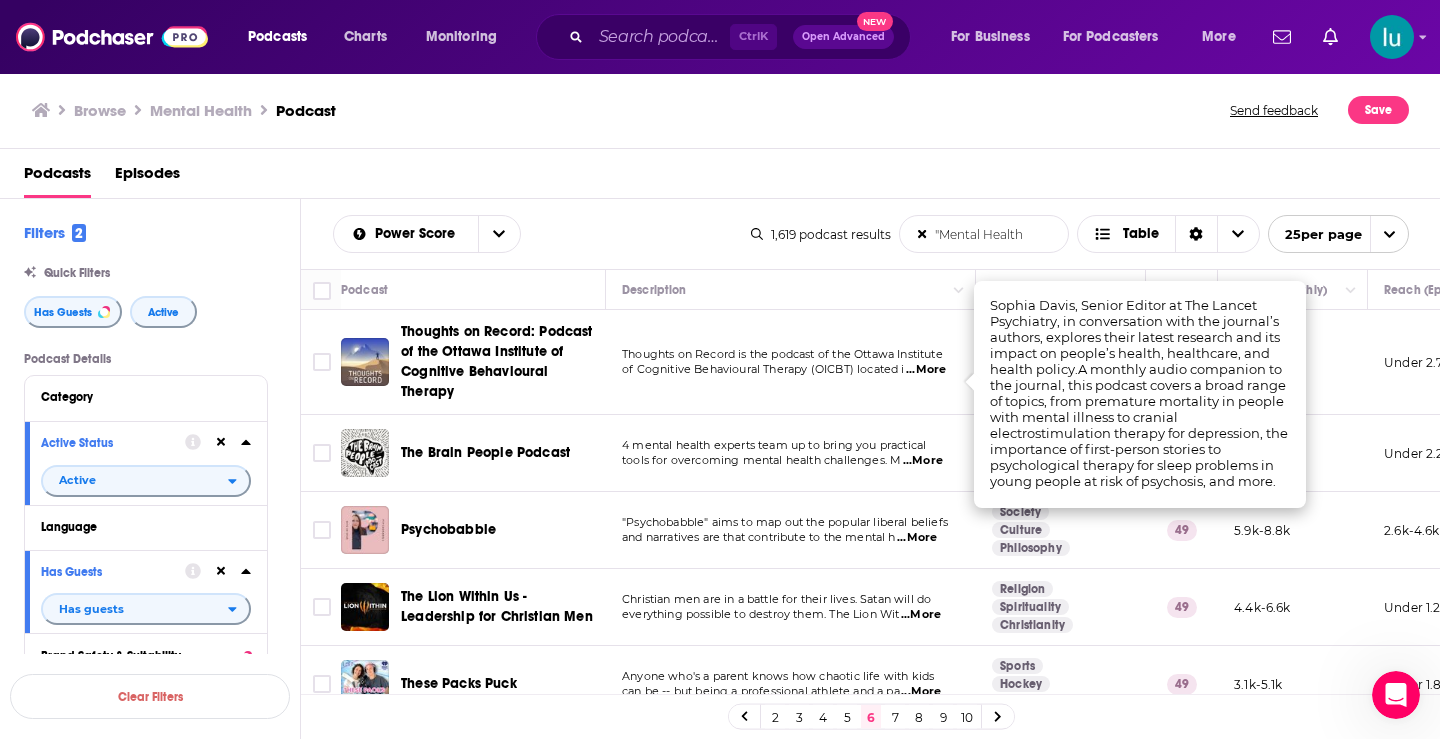 scroll, scrollTop: 0, scrollLeft: 0, axis: both 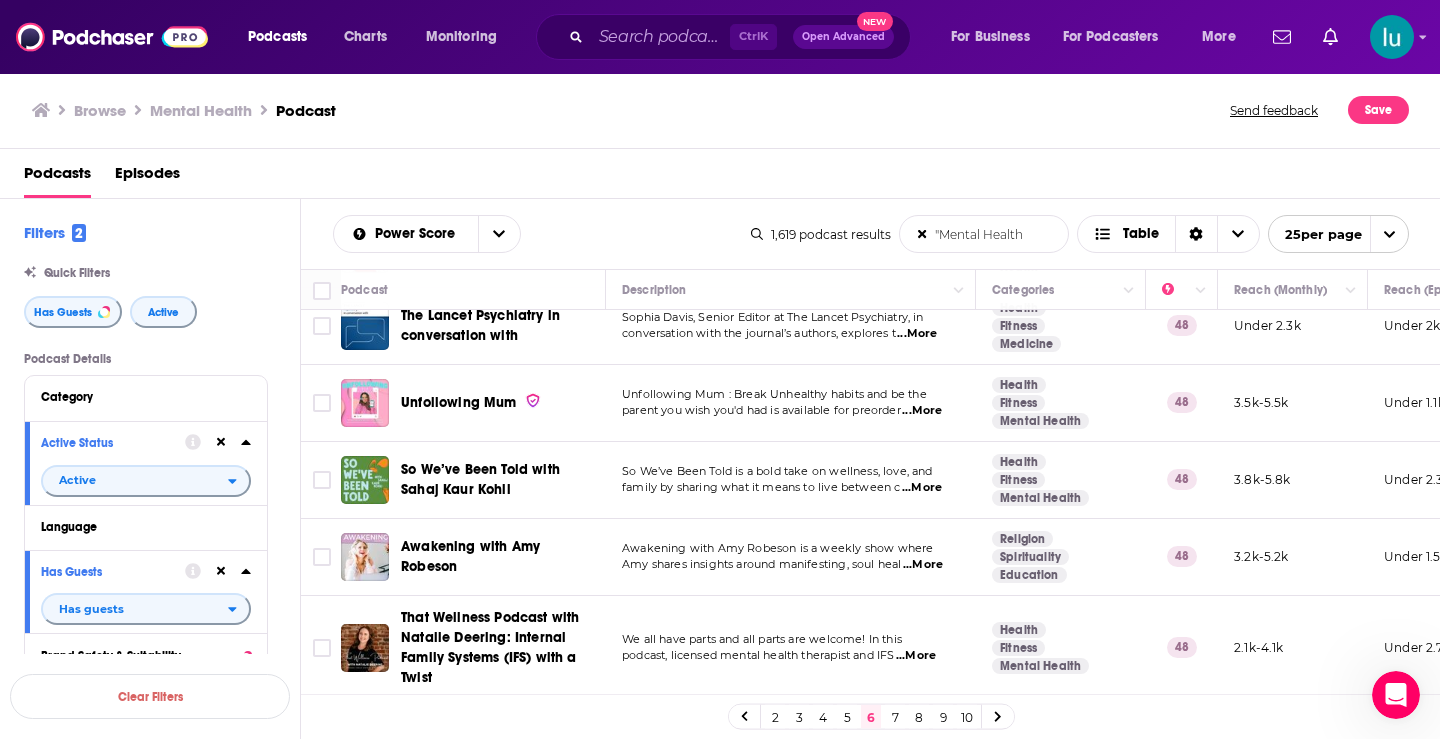 click on "...More" at bounding box center (923, 565) 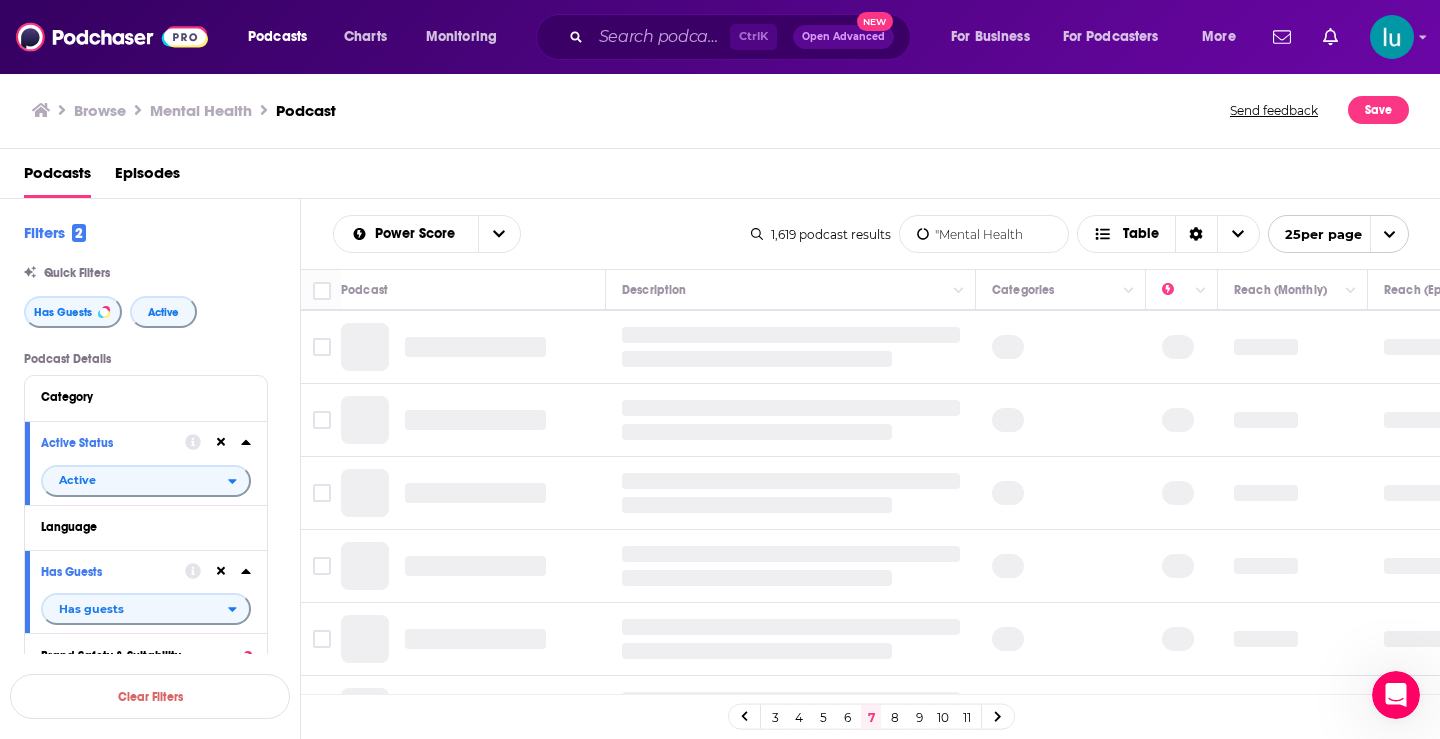 scroll, scrollTop: 0, scrollLeft: 0, axis: both 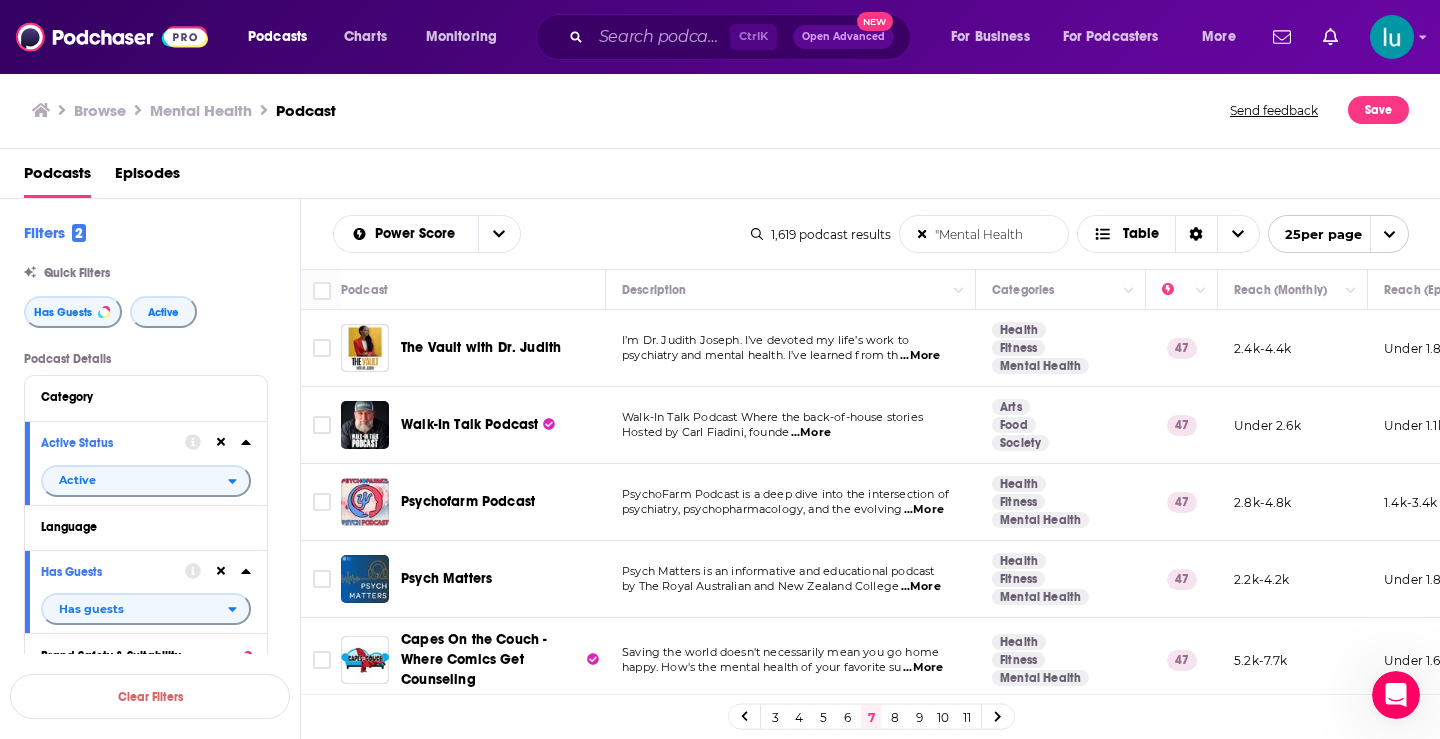 click on "...More" at bounding box center (920, 356) 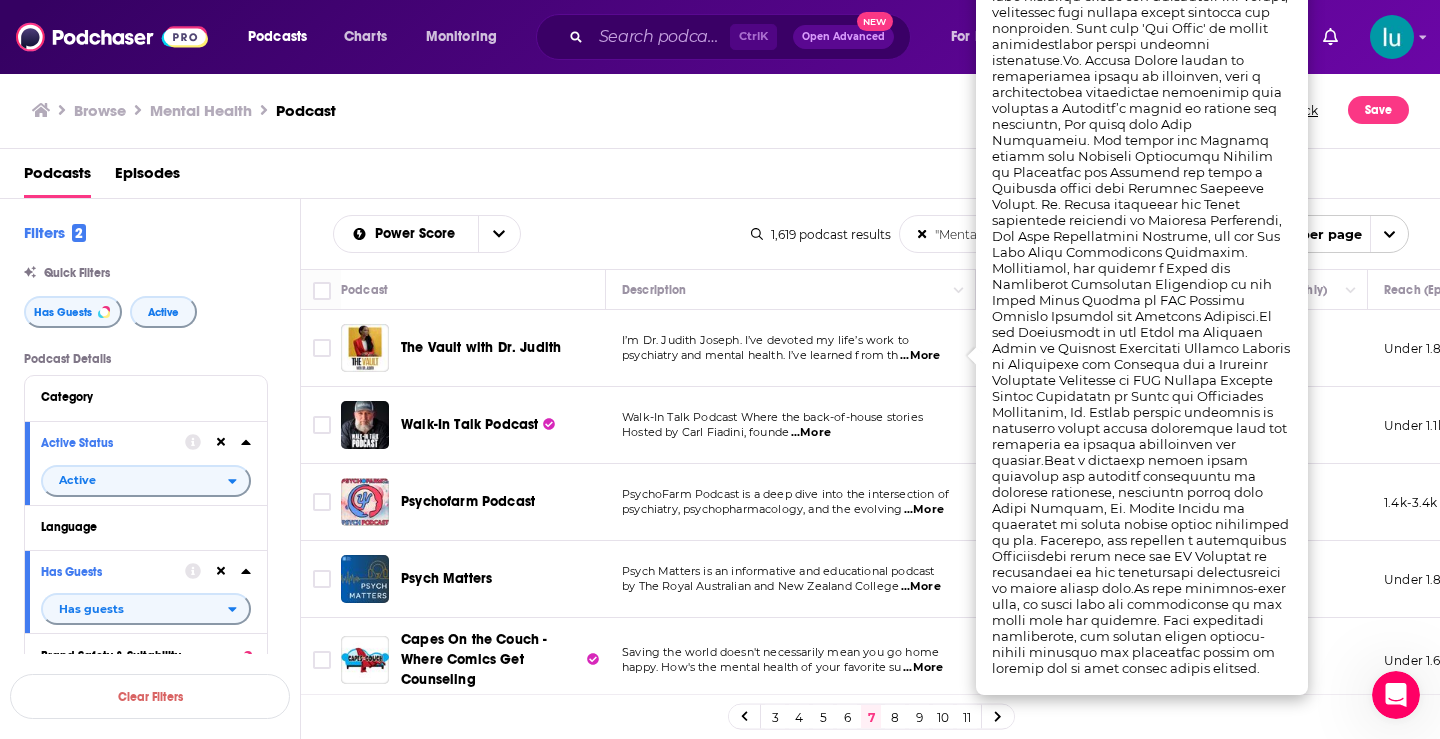 click on "Walk-In Talk Podcast" at bounding box center (505, 425) 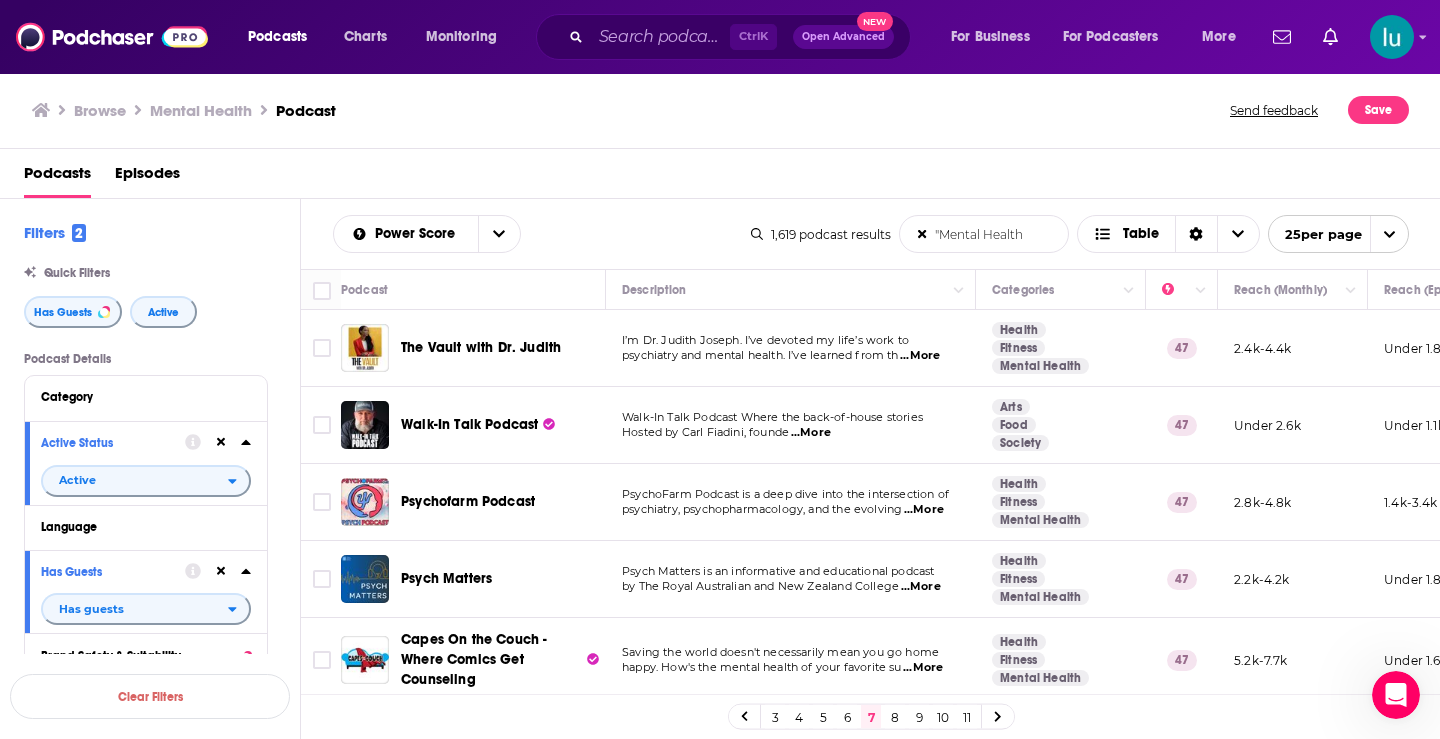 click on "...More" at bounding box center (811, 433) 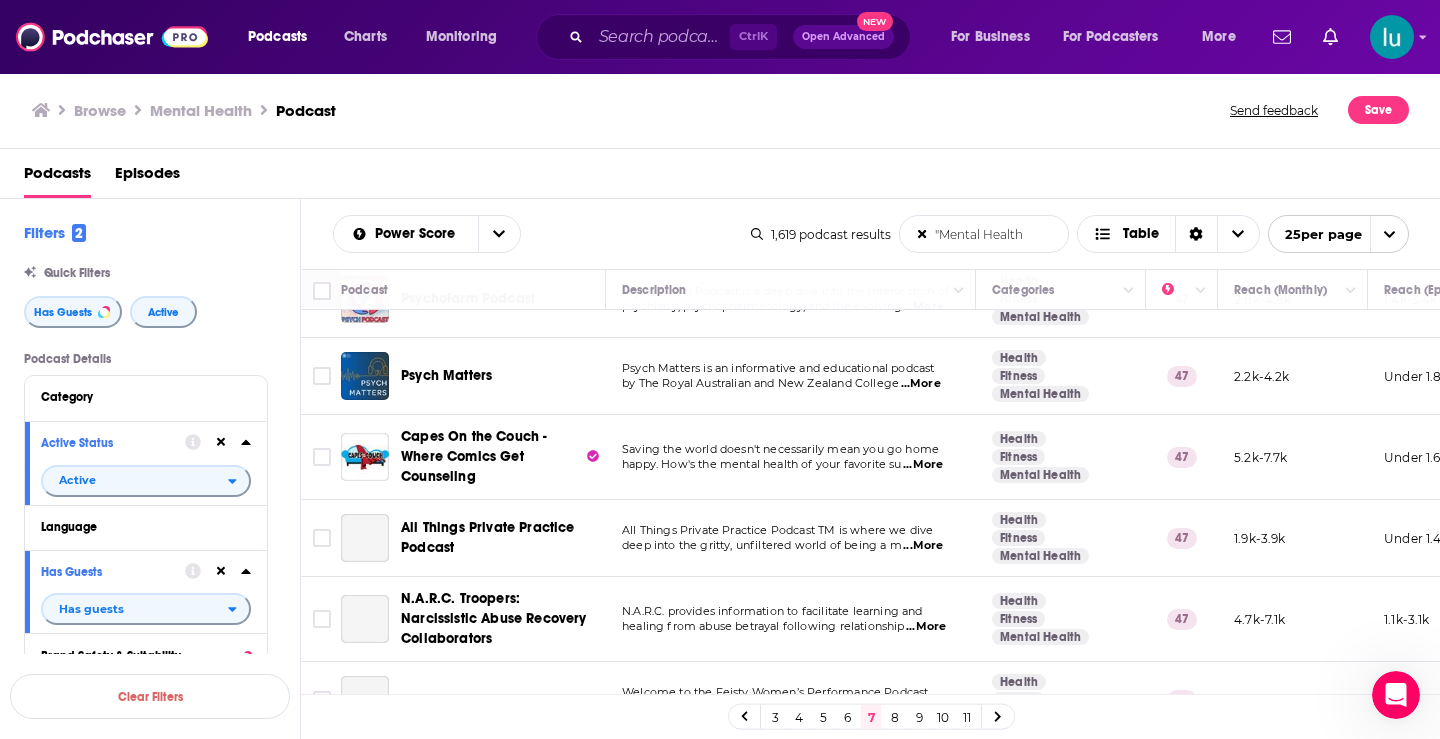 scroll, scrollTop: 230, scrollLeft: 0, axis: vertical 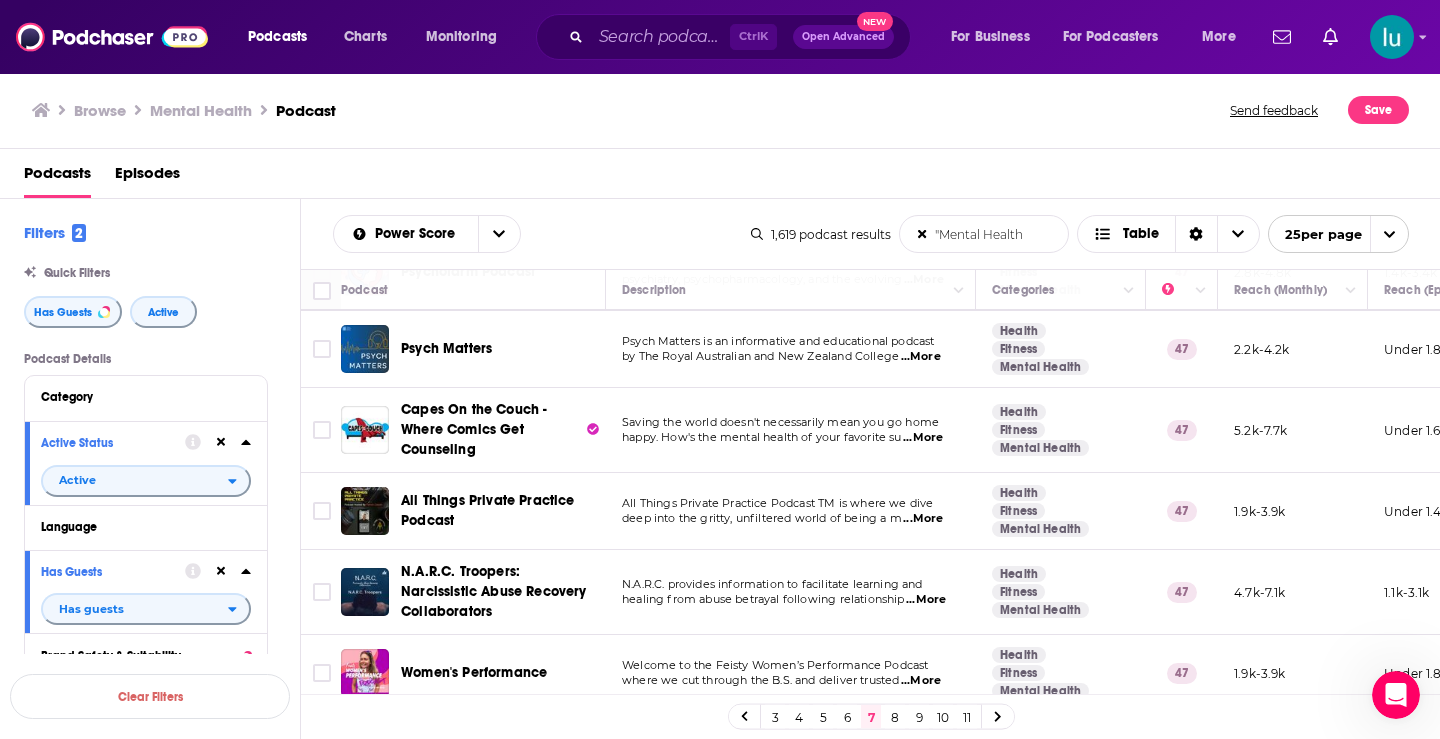 click on "...More" at bounding box center (923, 438) 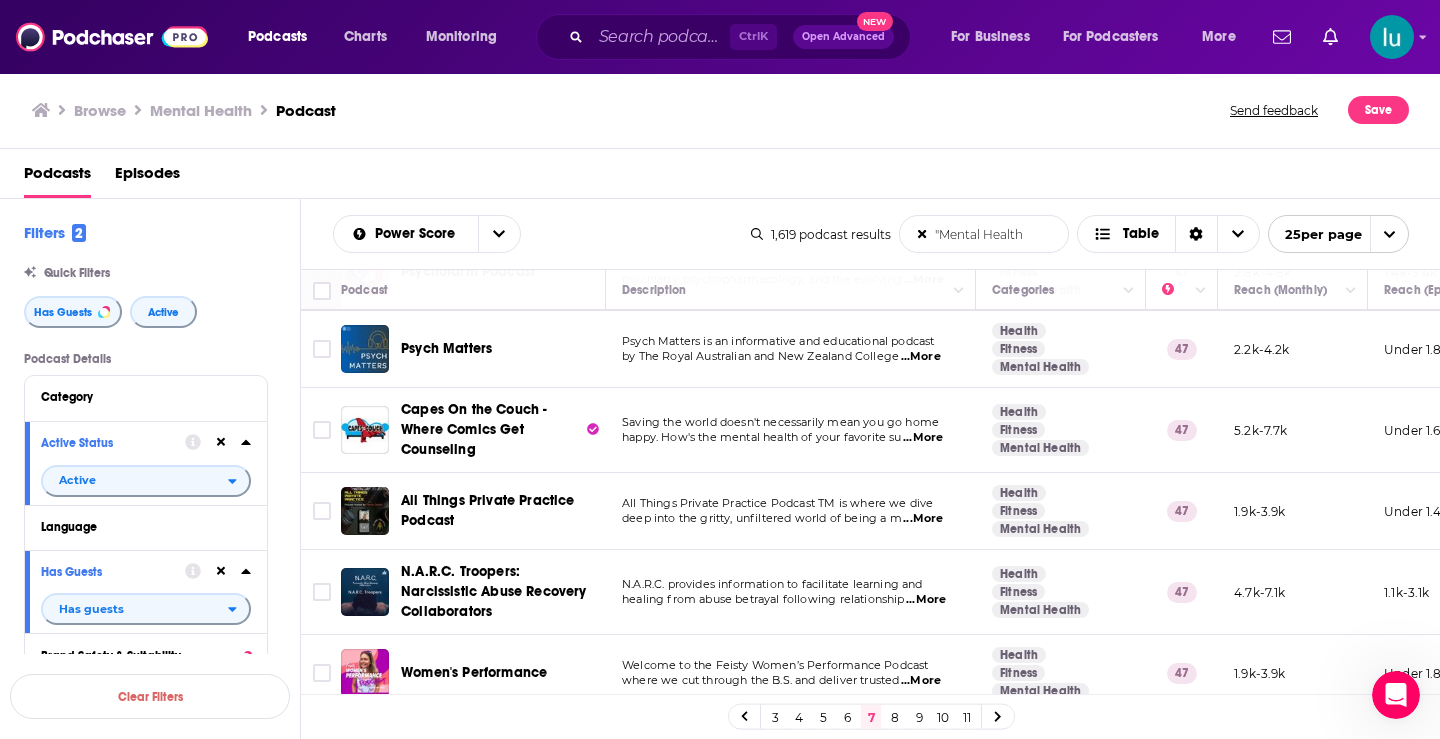 click on "...More" at bounding box center (923, 519) 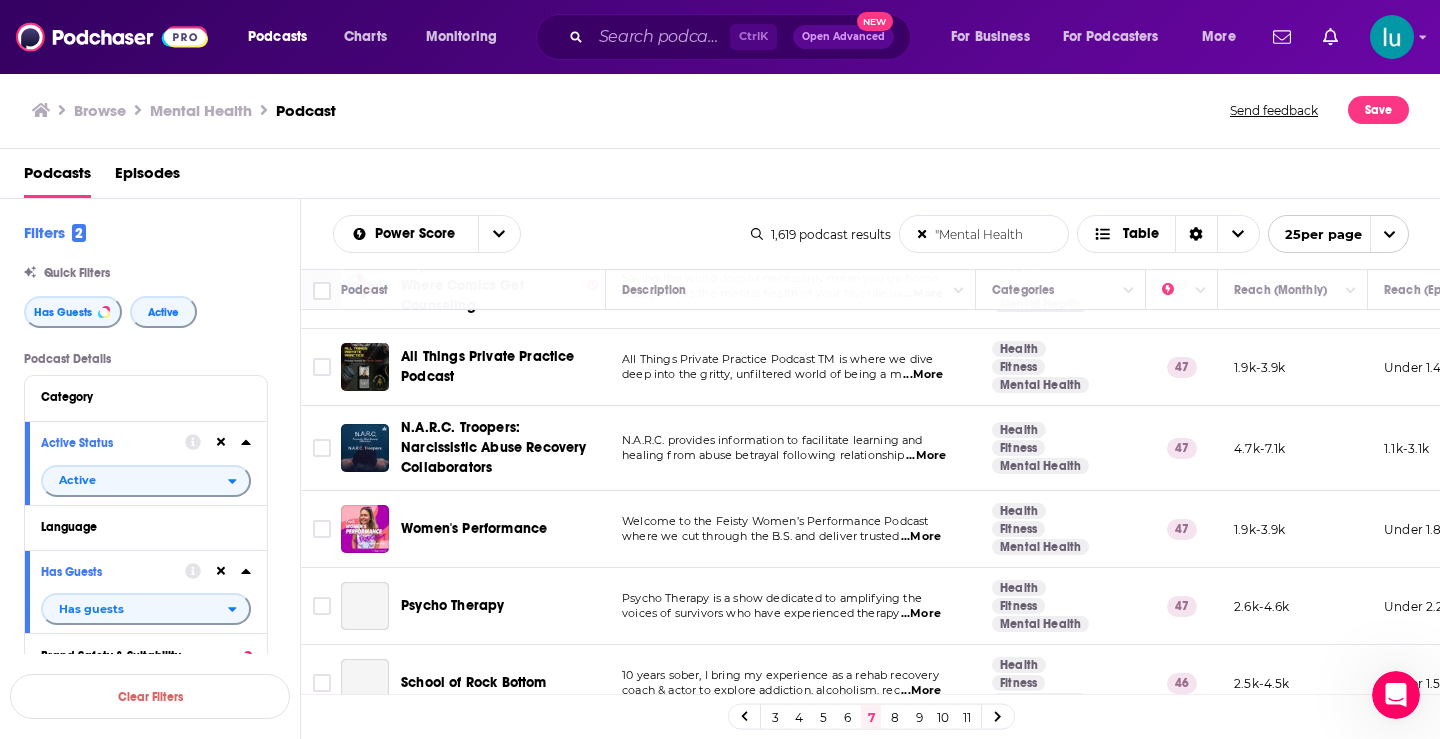scroll, scrollTop: 412, scrollLeft: 0, axis: vertical 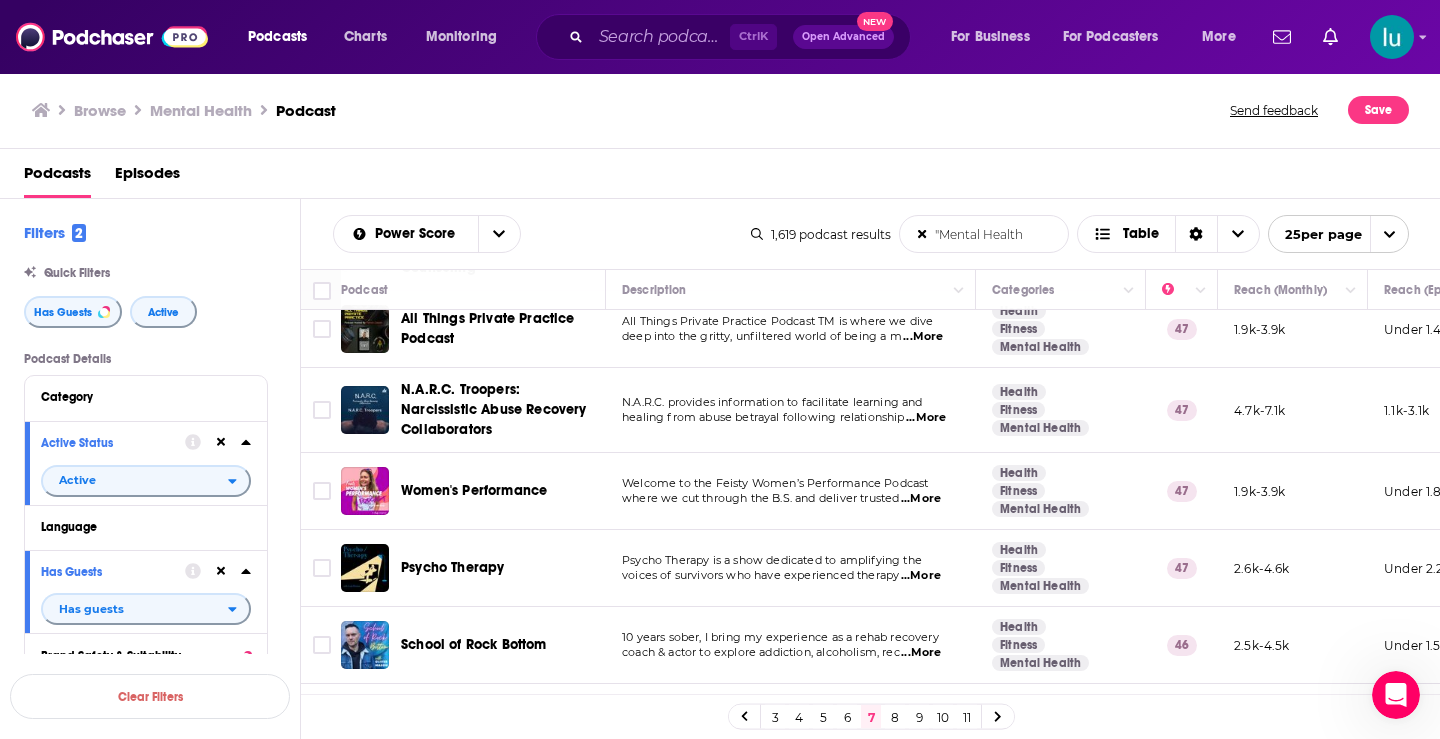 click on "...More" at bounding box center [921, 499] 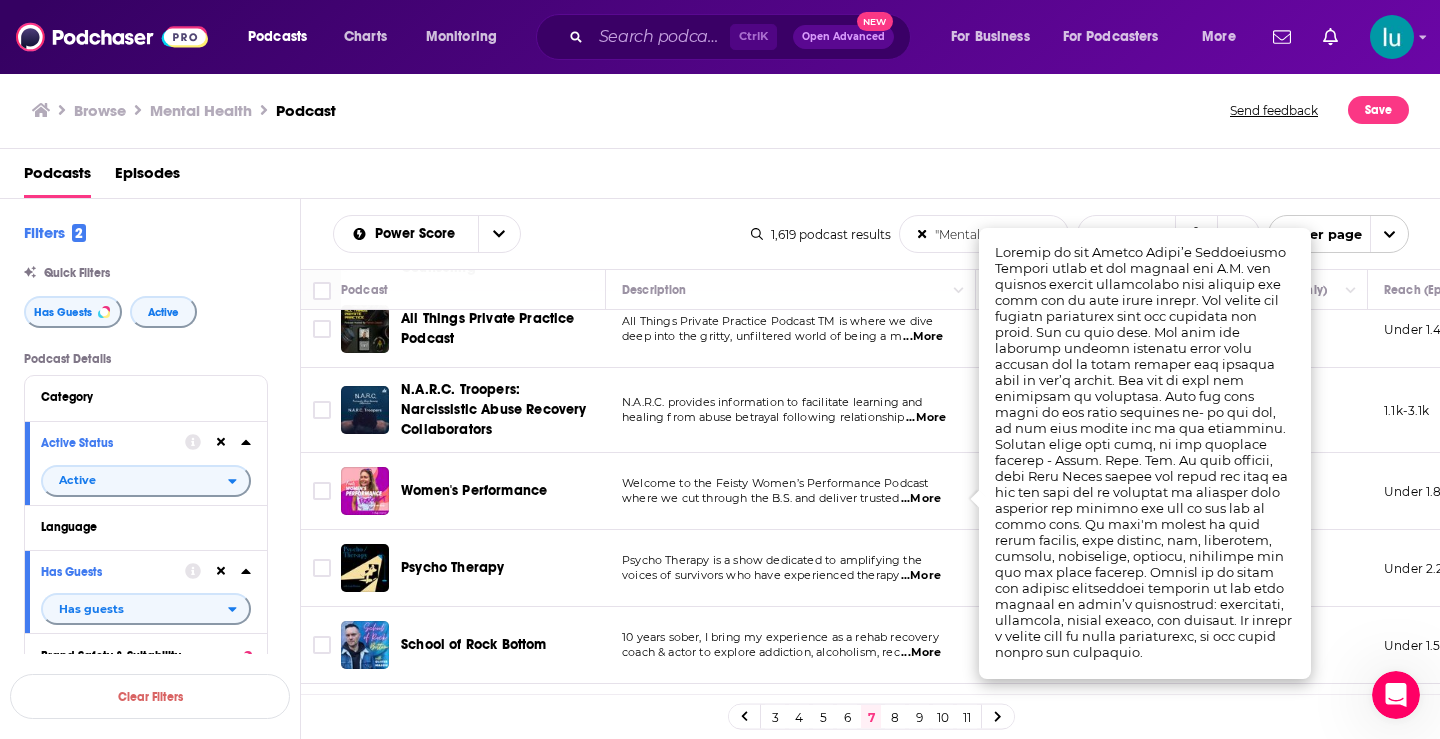 click on "4.7k-7.1k" at bounding box center (1293, 410) 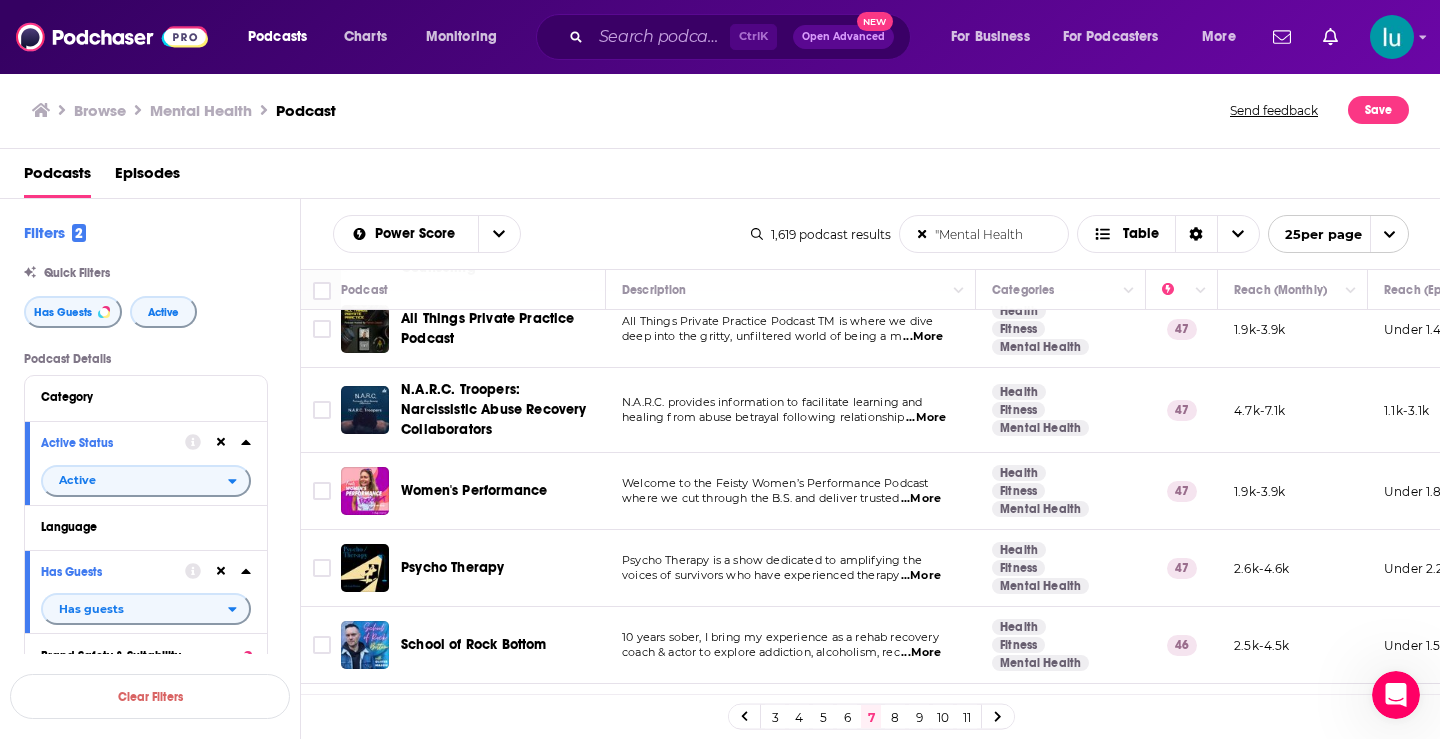 scroll, scrollTop: 406, scrollLeft: 0, axis: vertical 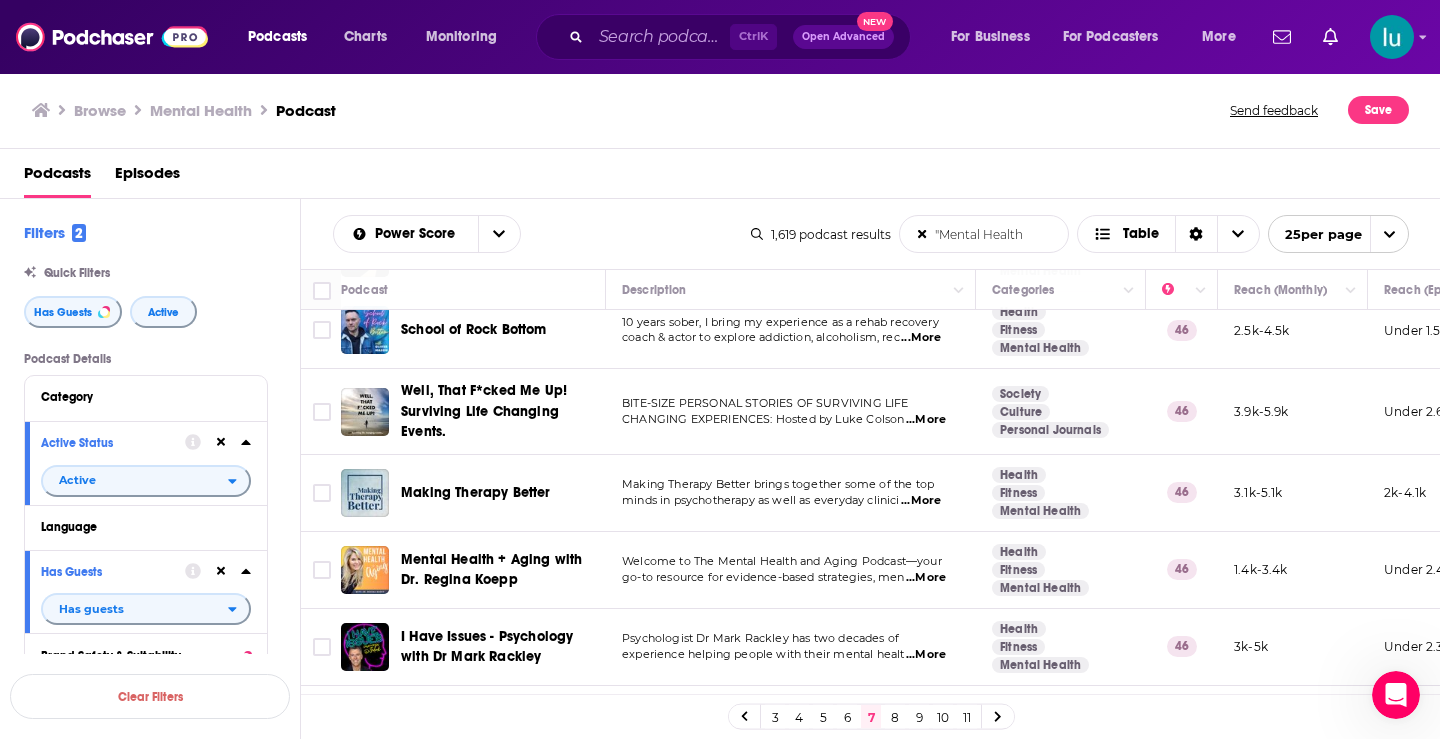 click on "...More" at bounding box center (921, 501) 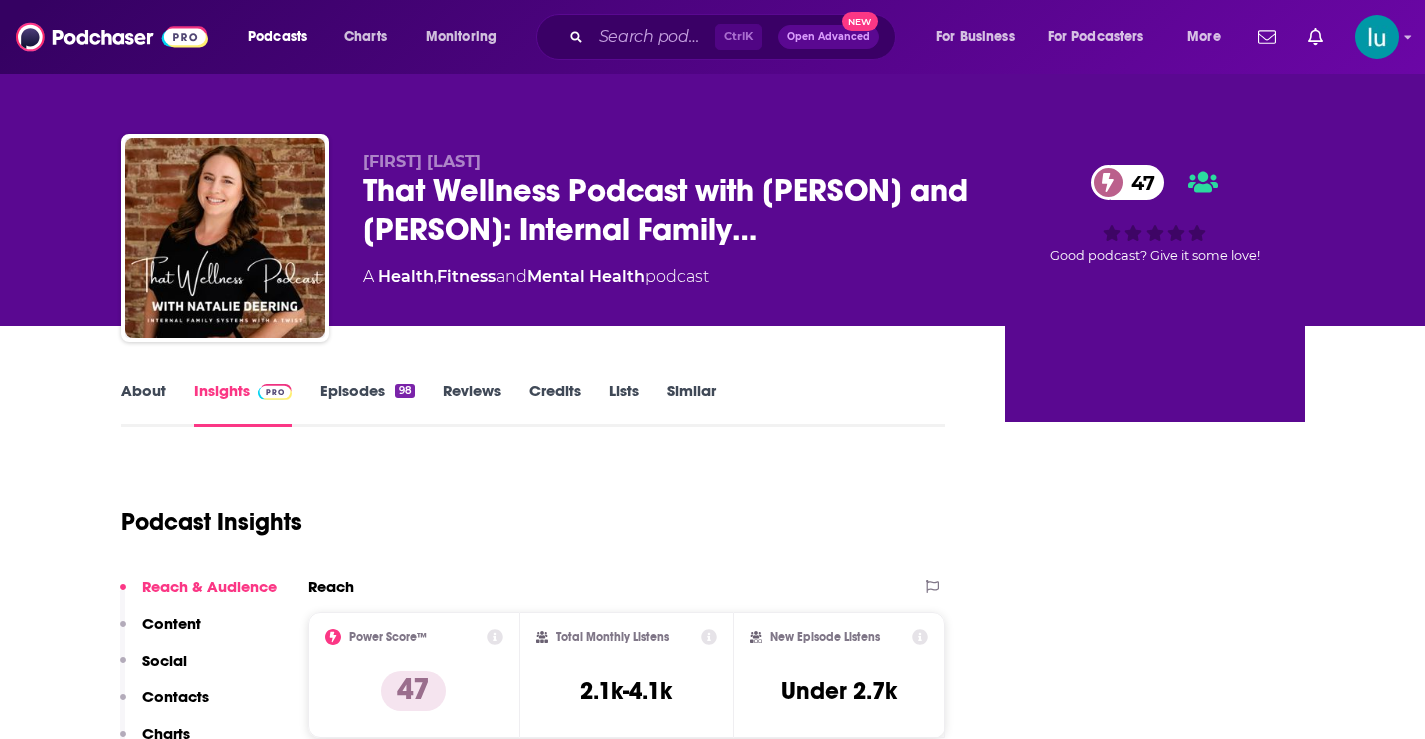 scroll, scrollTop: 0, scrollLeft: 0, axis: both 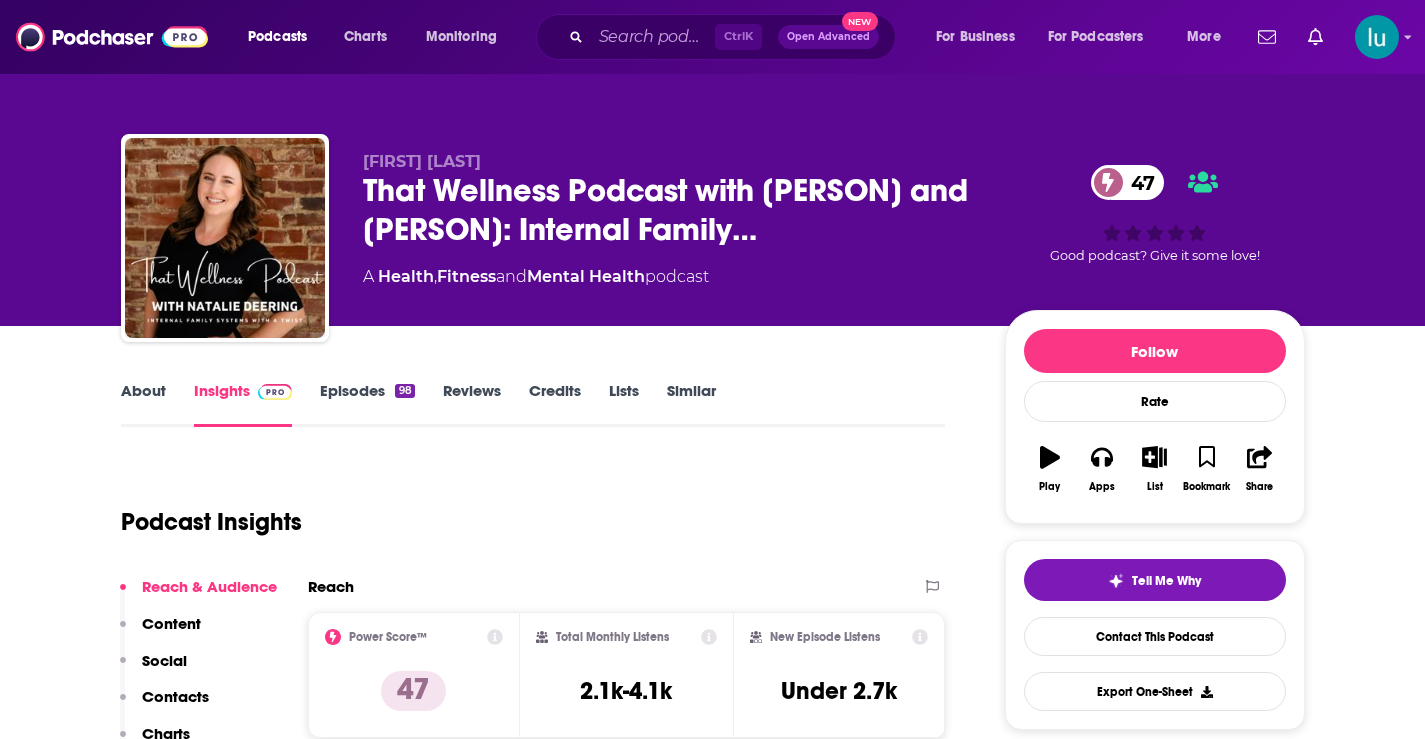 click on "About" at bounding box center (143, 404) 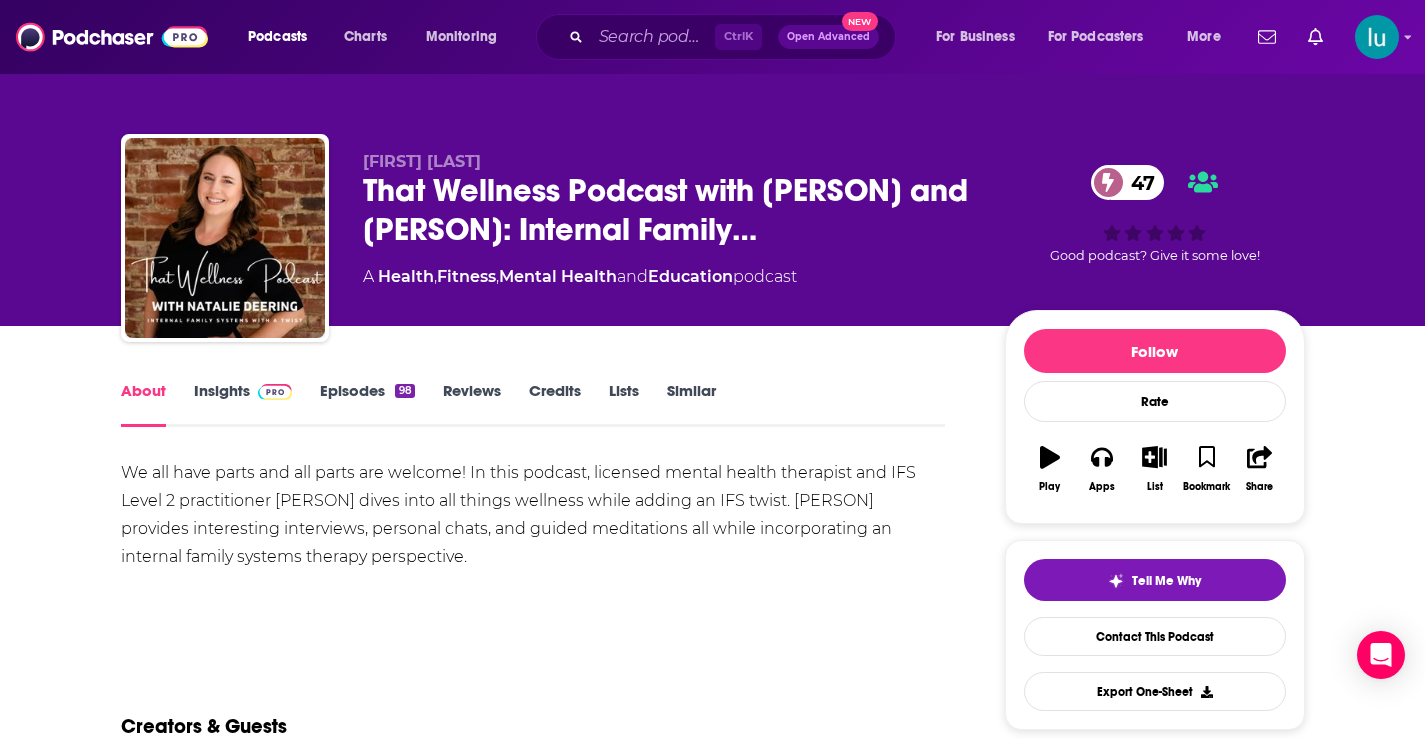 click on "Insights" at bounding box center (243, 404) 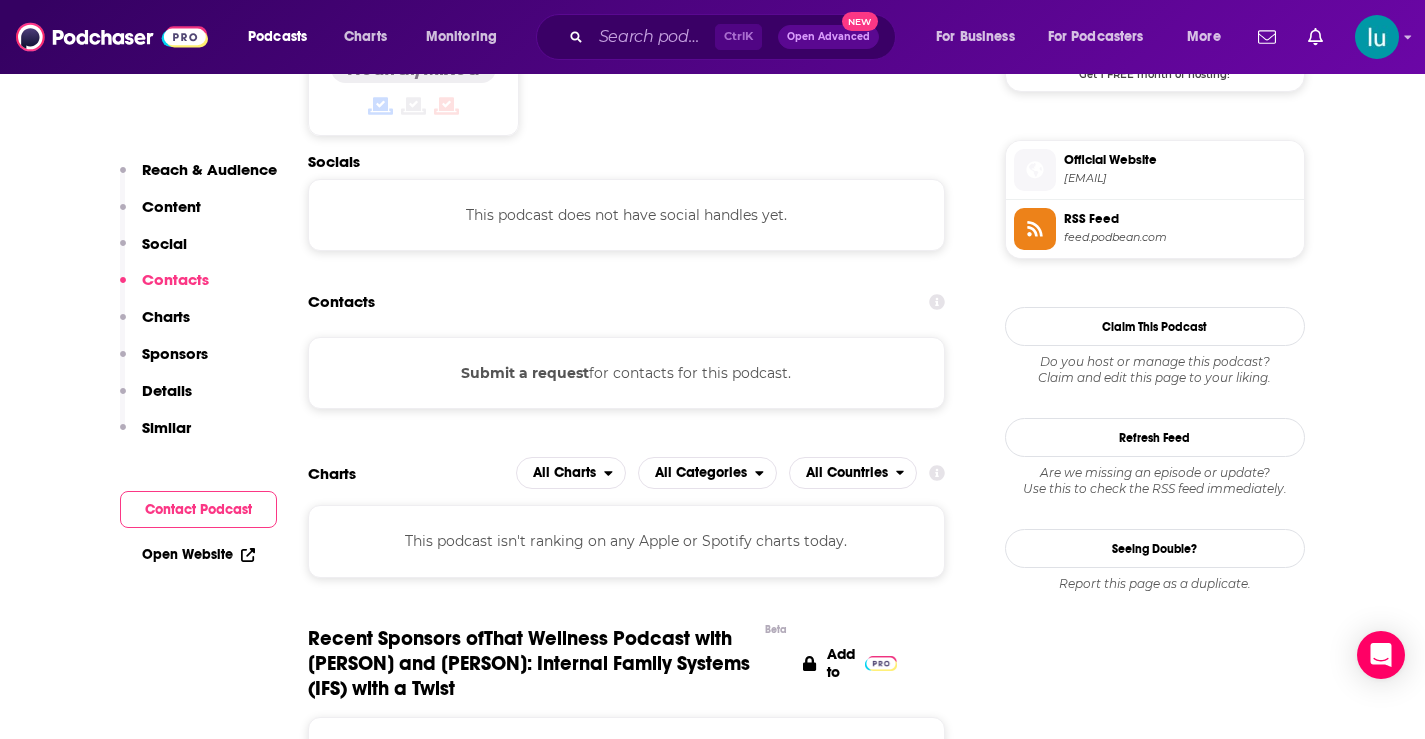 scroll, scrollTop: 1639, scrollLeft: 0, axis: vertical 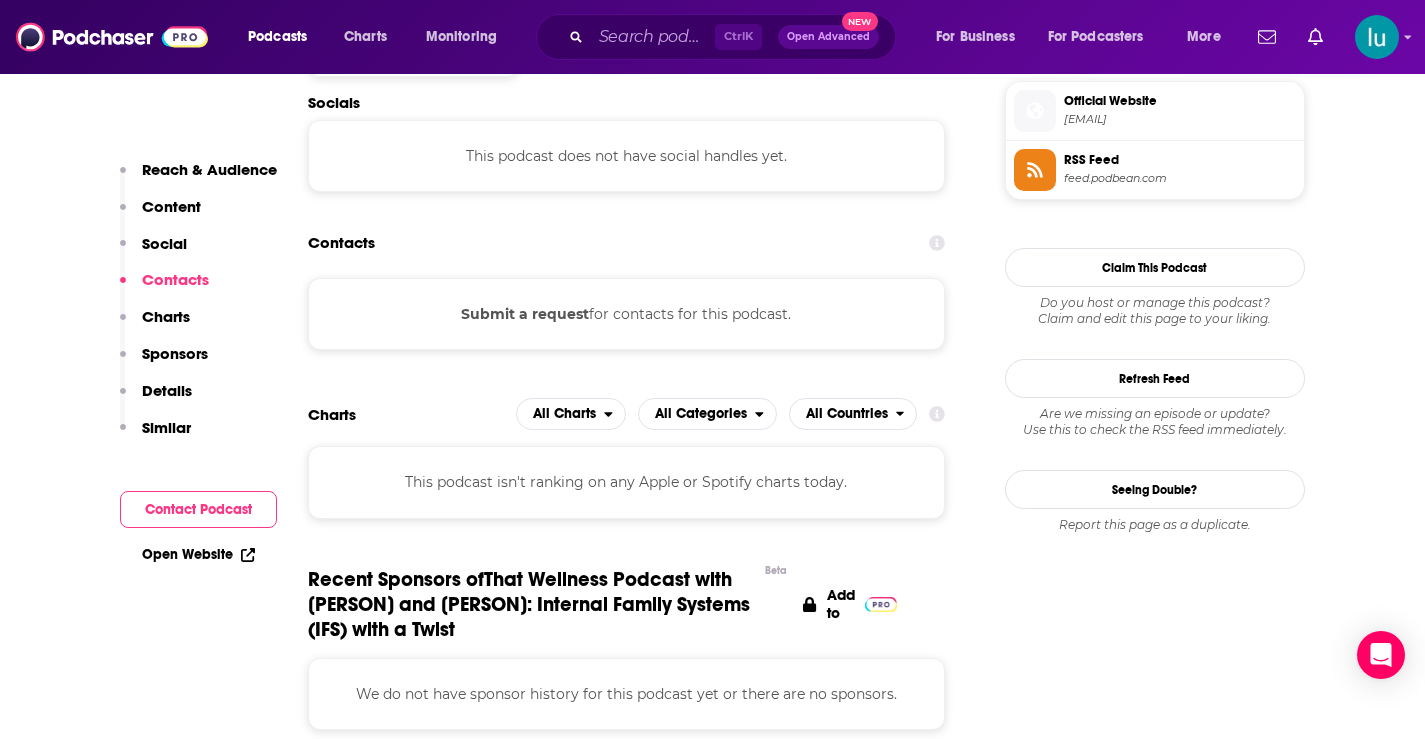 click on "Submit a request" at bounding box center (525, 314) 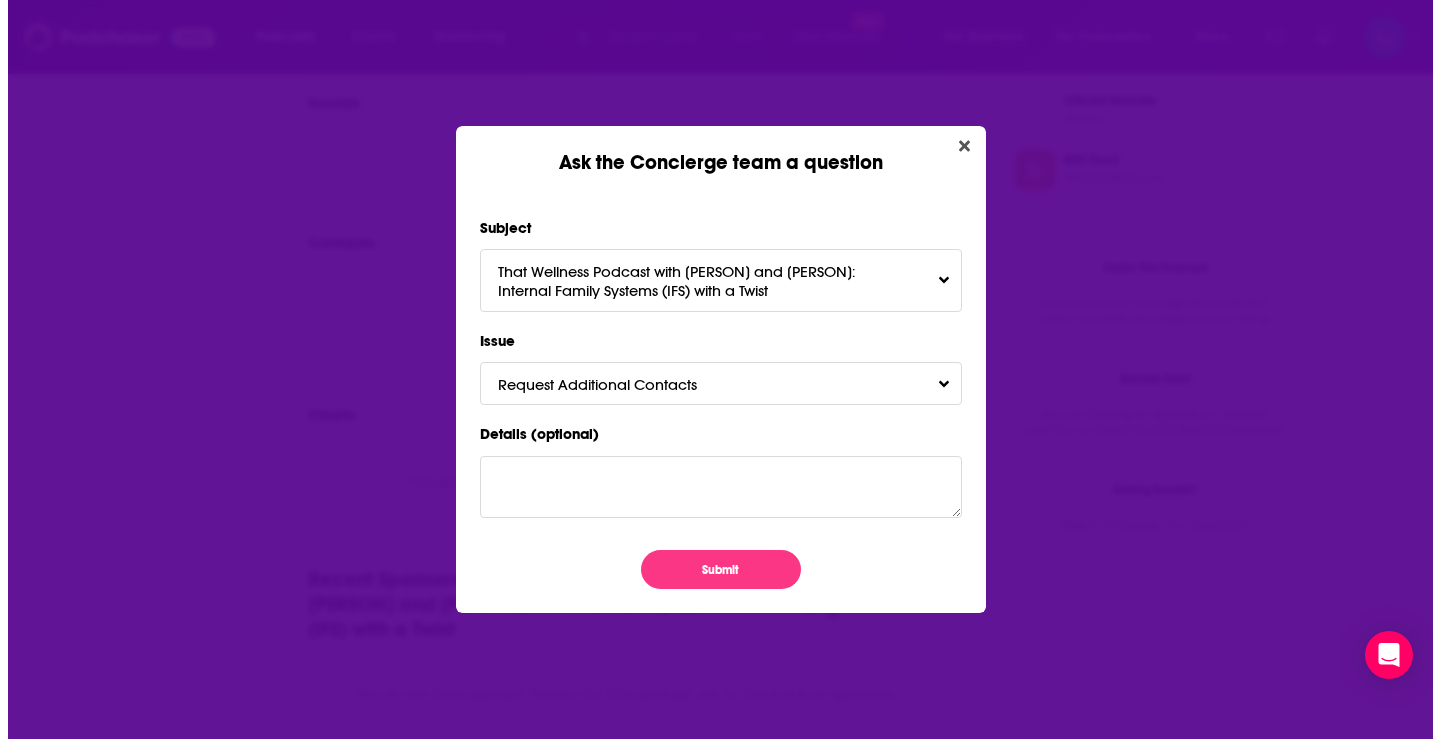 scroll, scrollTop: 0, scrollLeft: 0, axis: both 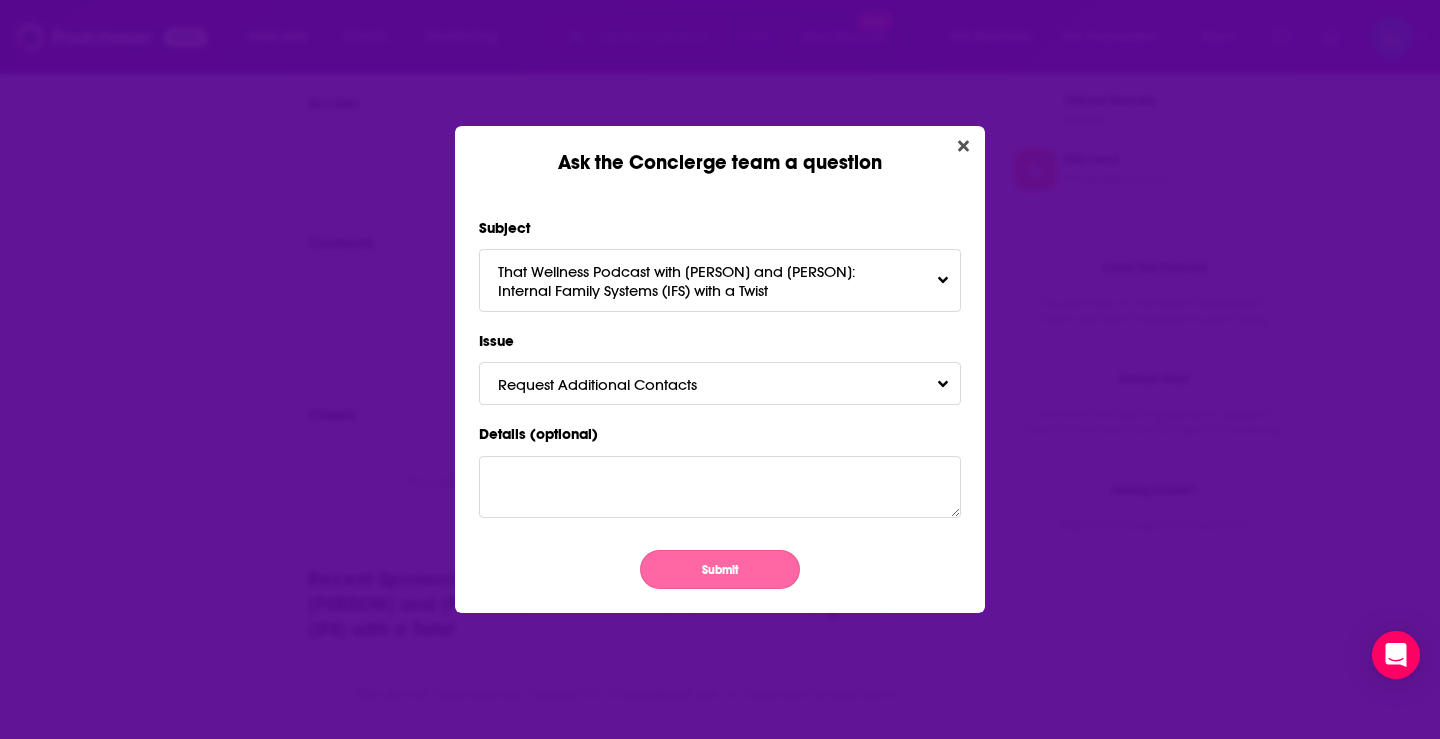 click on "Submit" at bounding box center (720, 569) 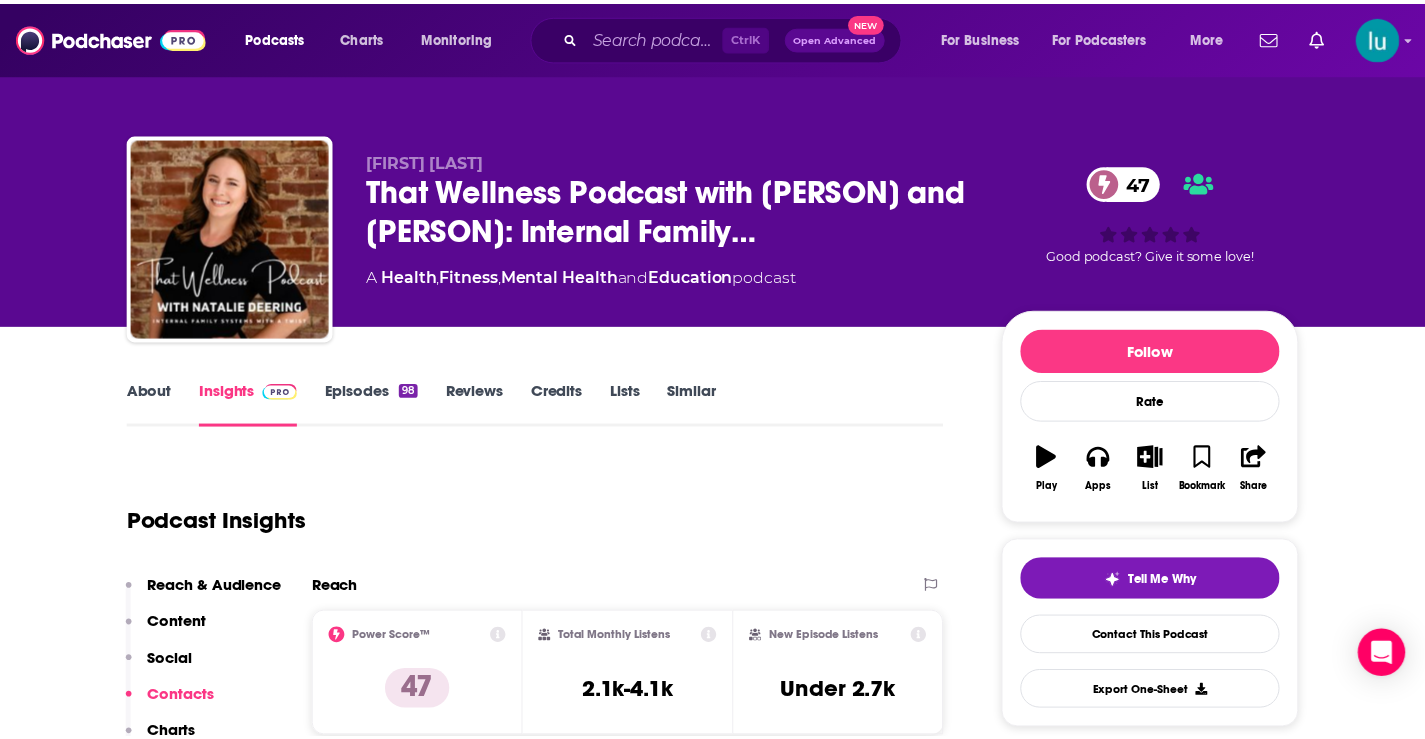 scroll, scrollTop: 1639, scrollLeft: 0, axis: vertical 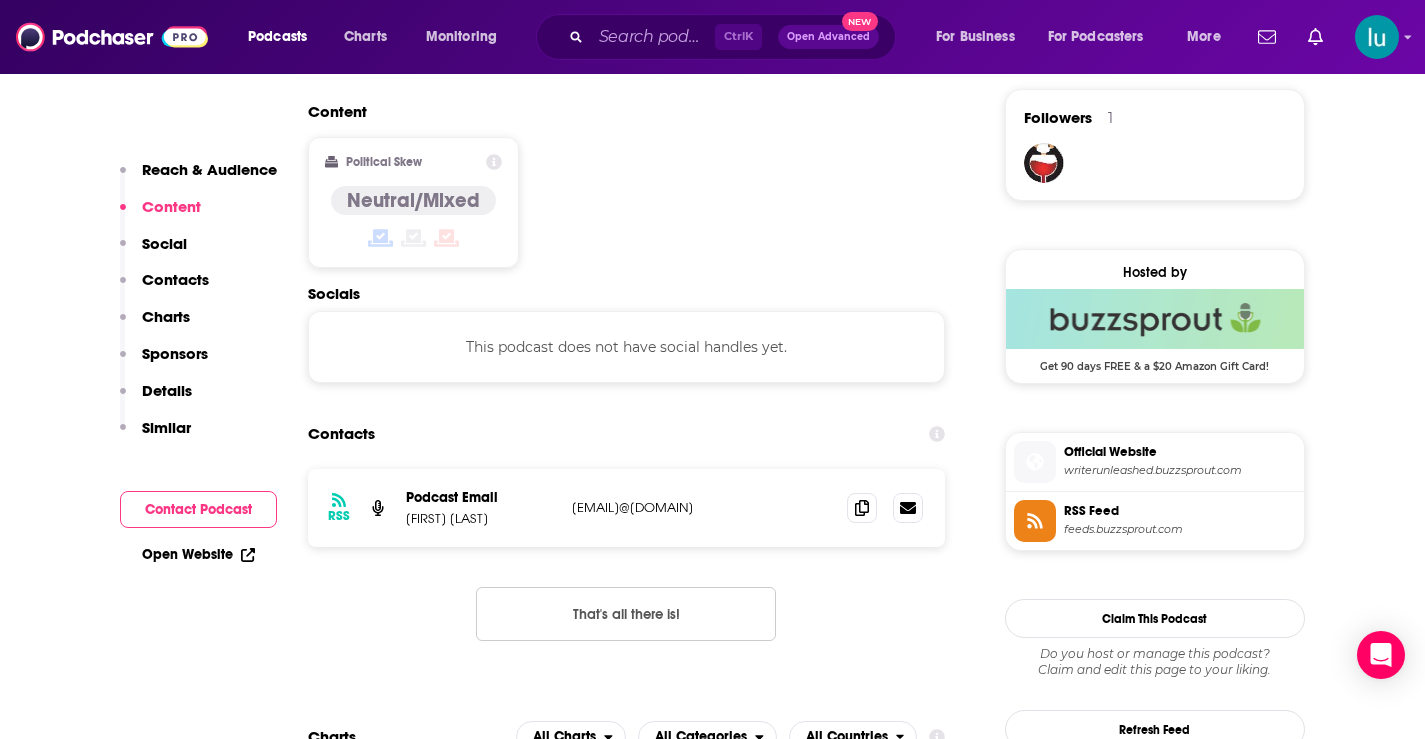 drag, startPoint x: 759, startPoint y: 510, endPoint x: 569, endPoint y: 516, distance: 190.09471 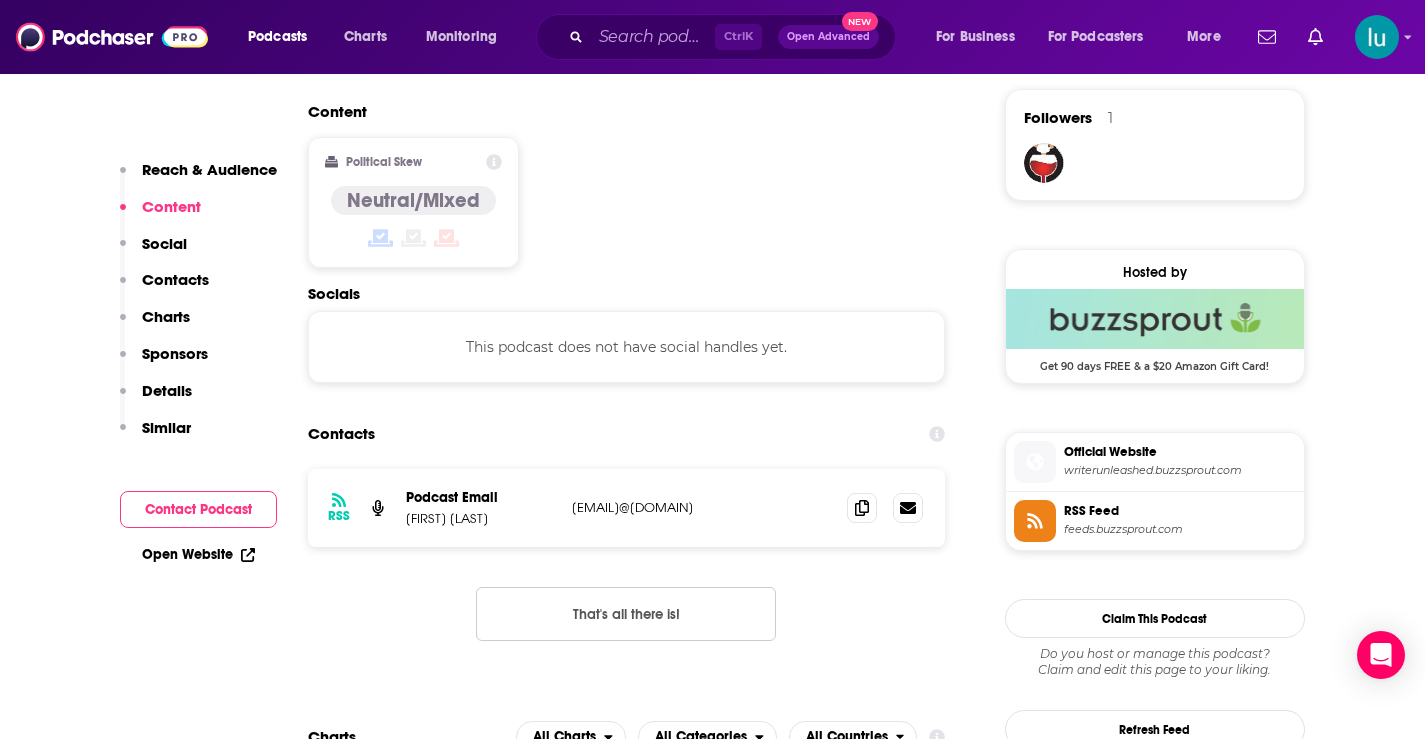 copy on "nanci@nancipanuccio.com" 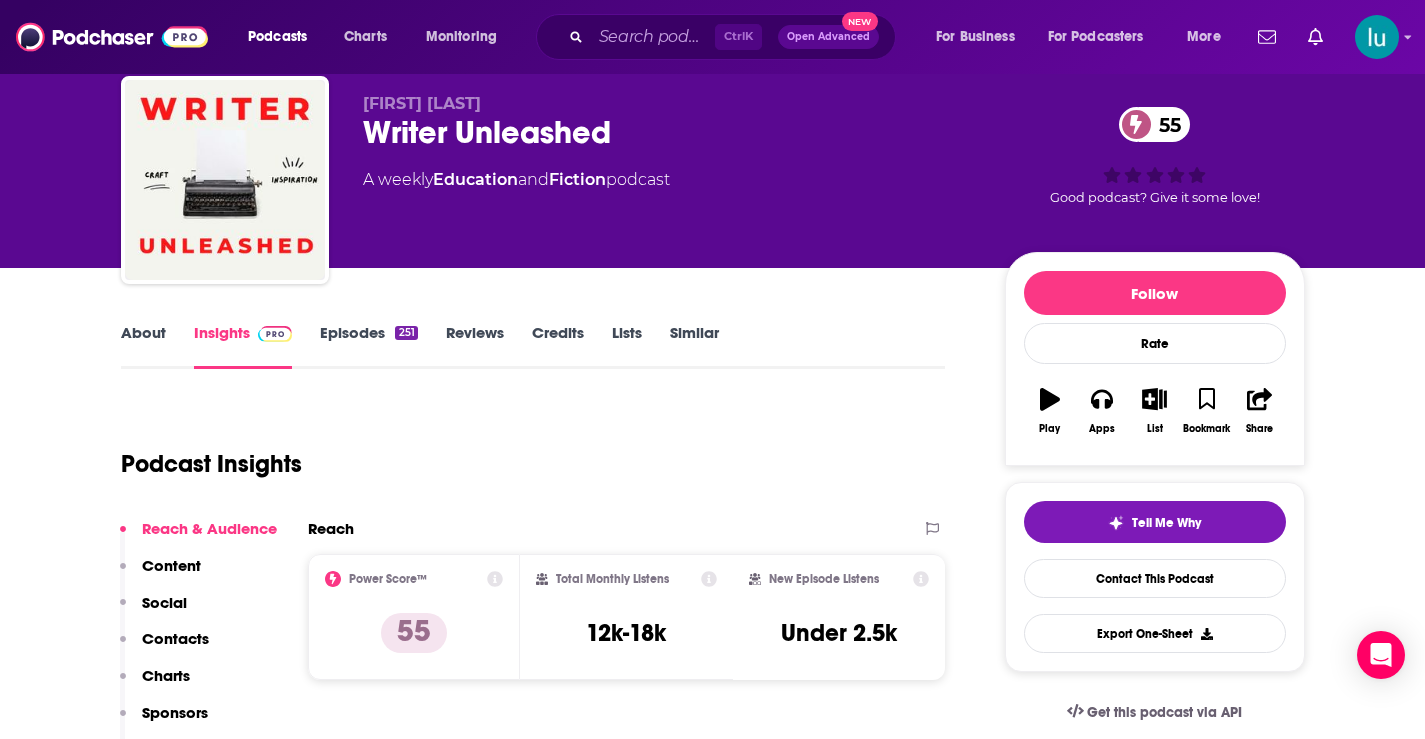 scroll, scrollTop: 14, scrollLeft: 0, axis: vertical 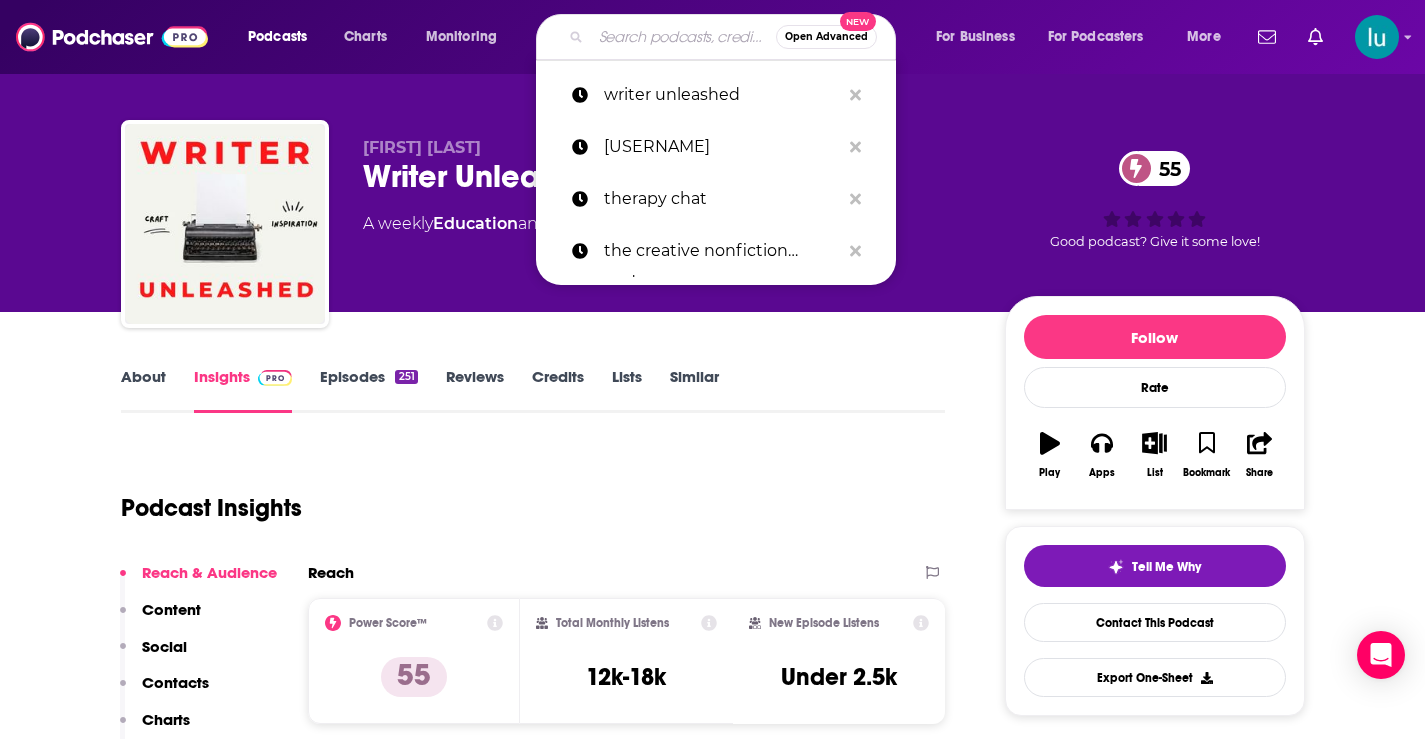 click at bounding box center (683, 37) 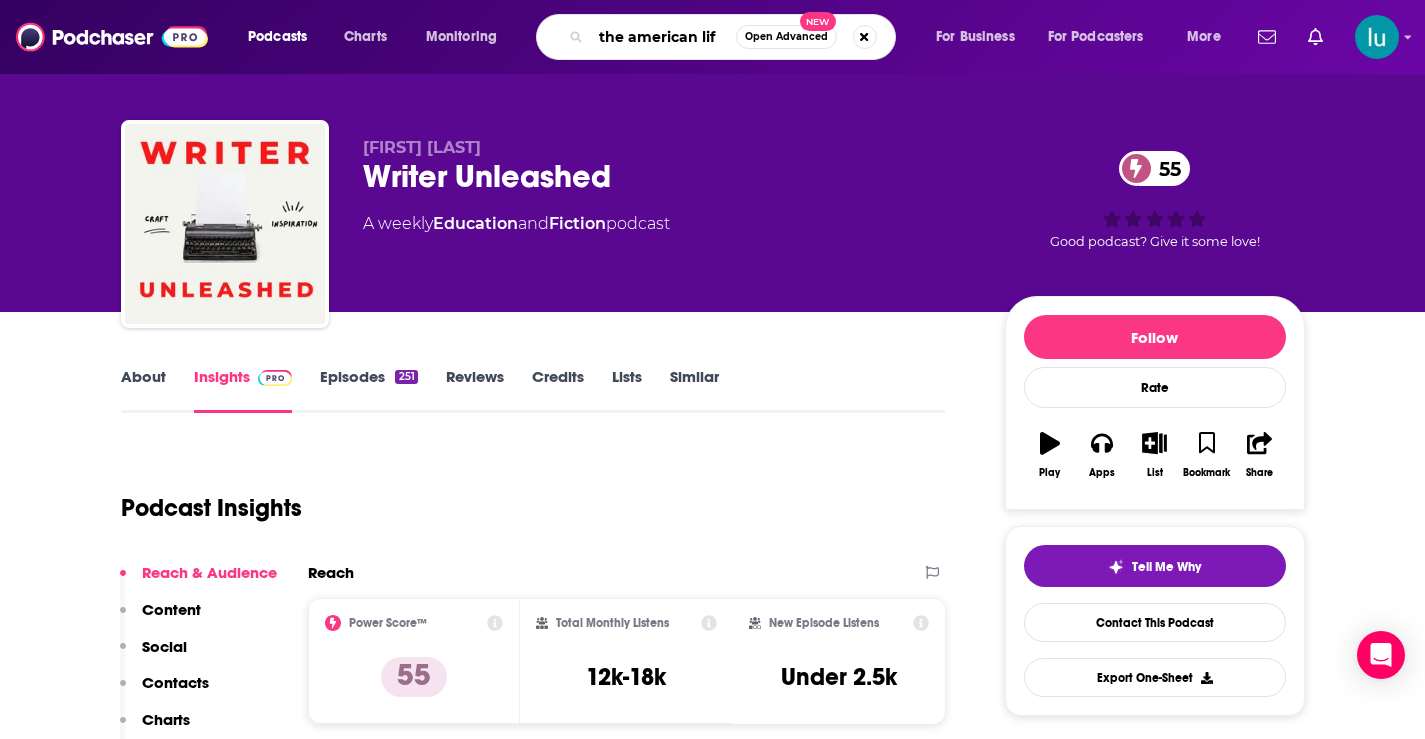type on "the american life" 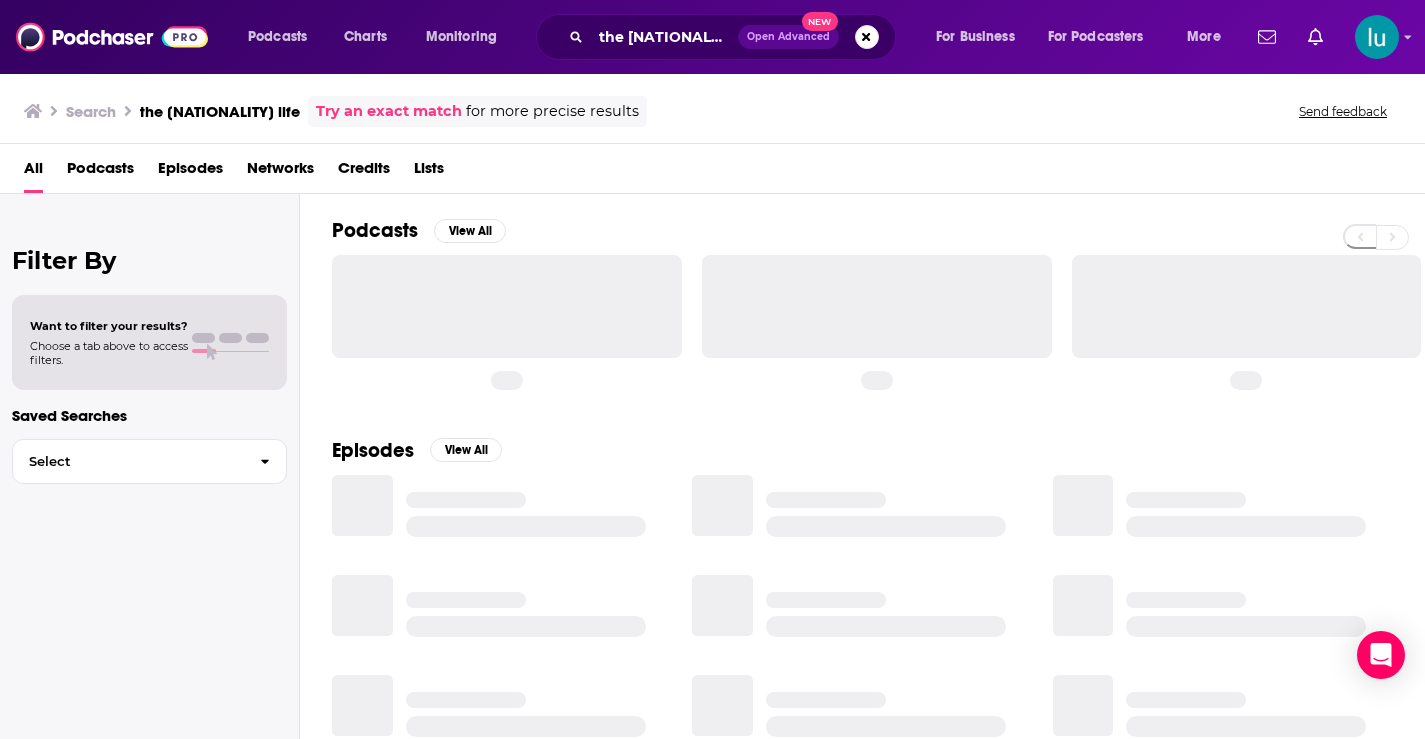 scroll, scrollTop: 0, scrollLeft: 0, axis: both 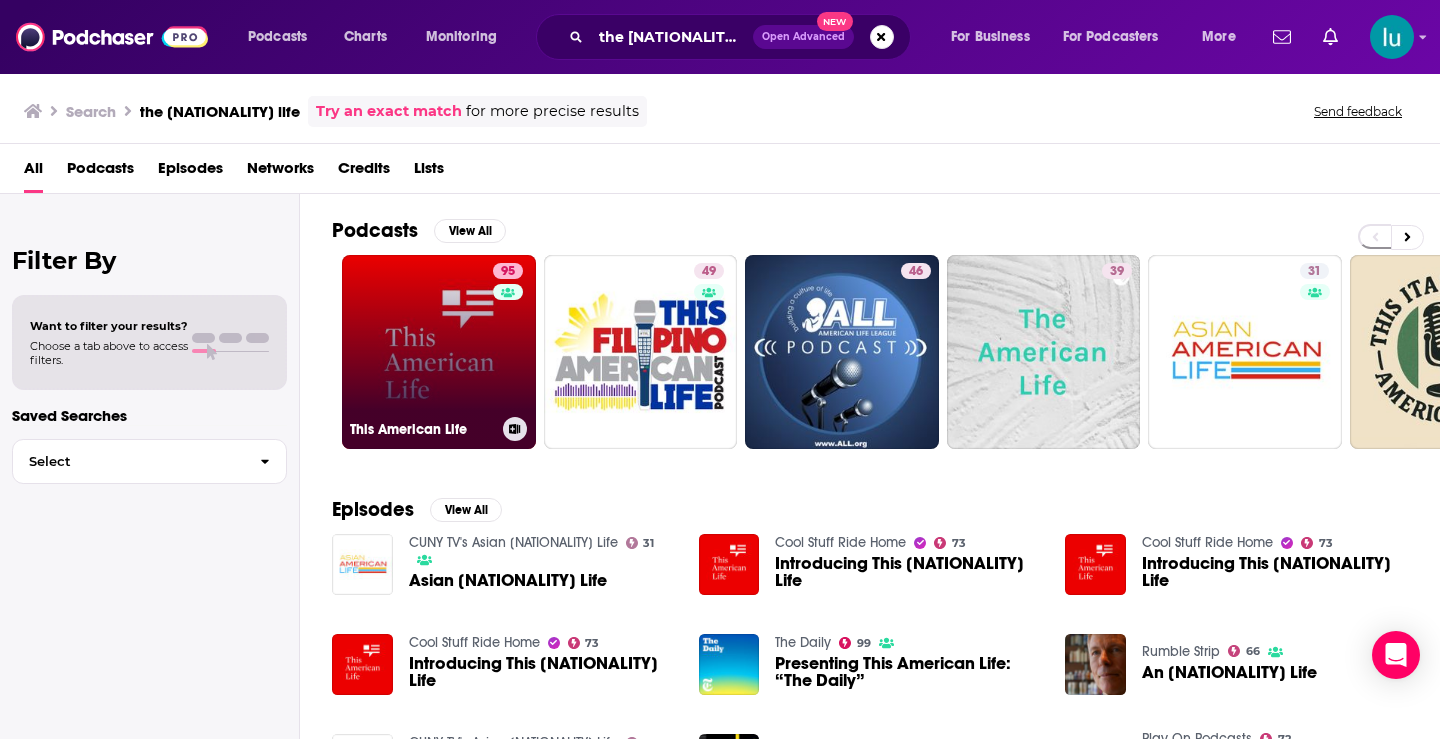 click on "95 This American Life" at bounding box center (439, 352) 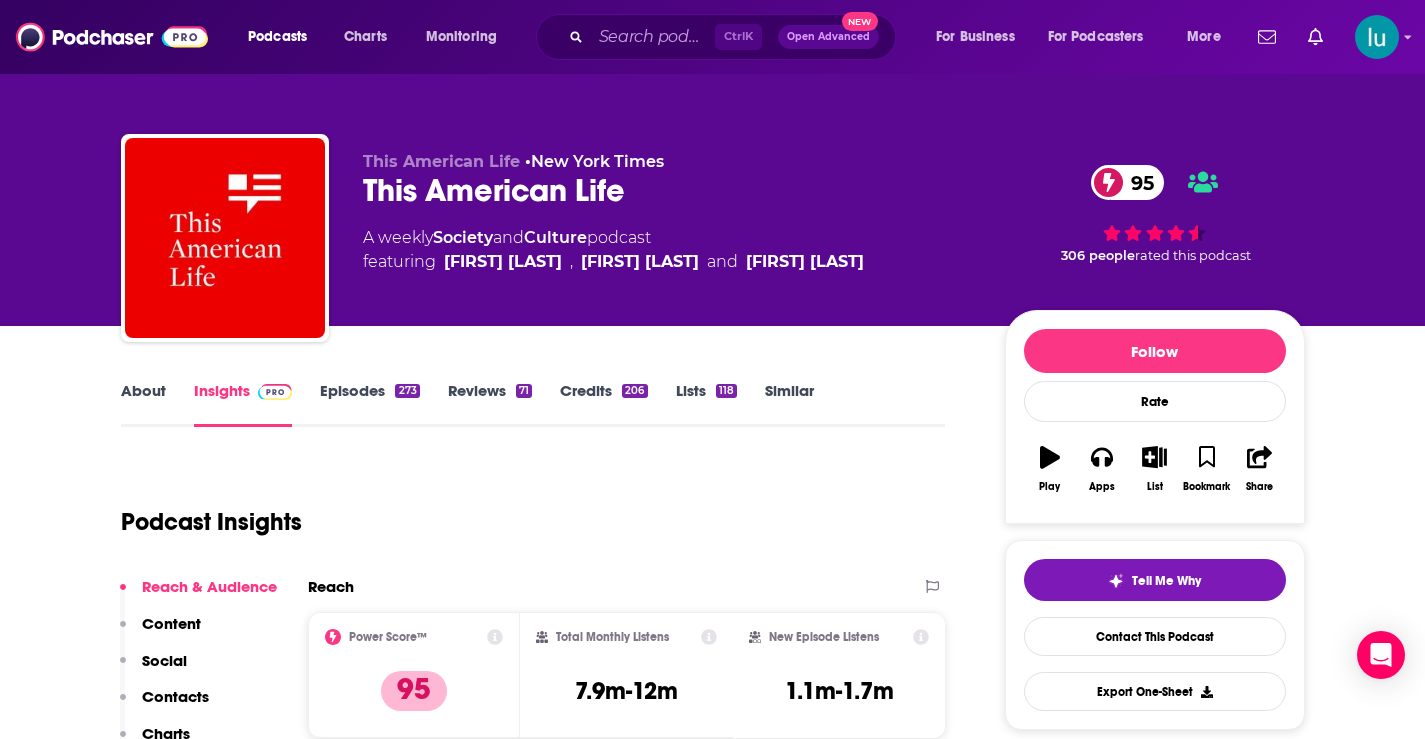 click on "About" at bounding box center [143, 404] 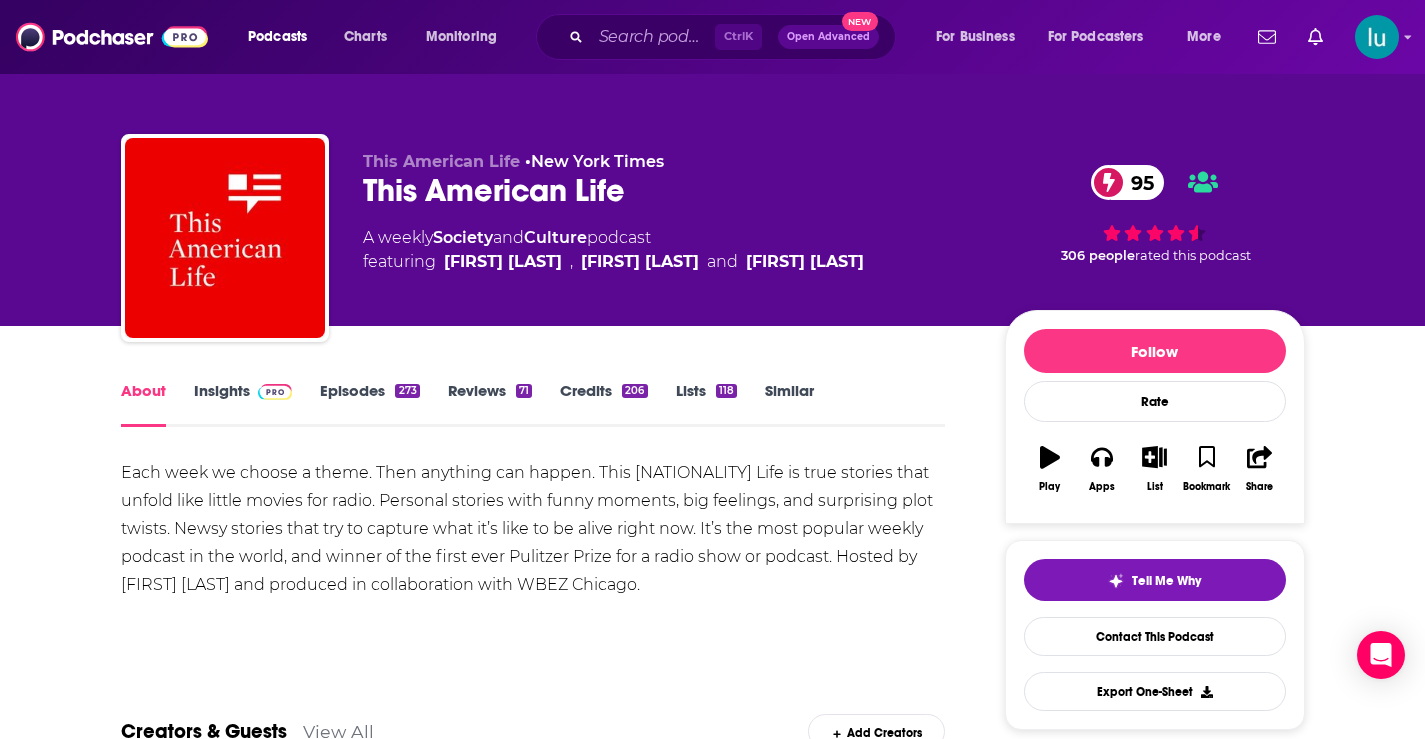 click on "Insights" at bounding box center [243, 404] 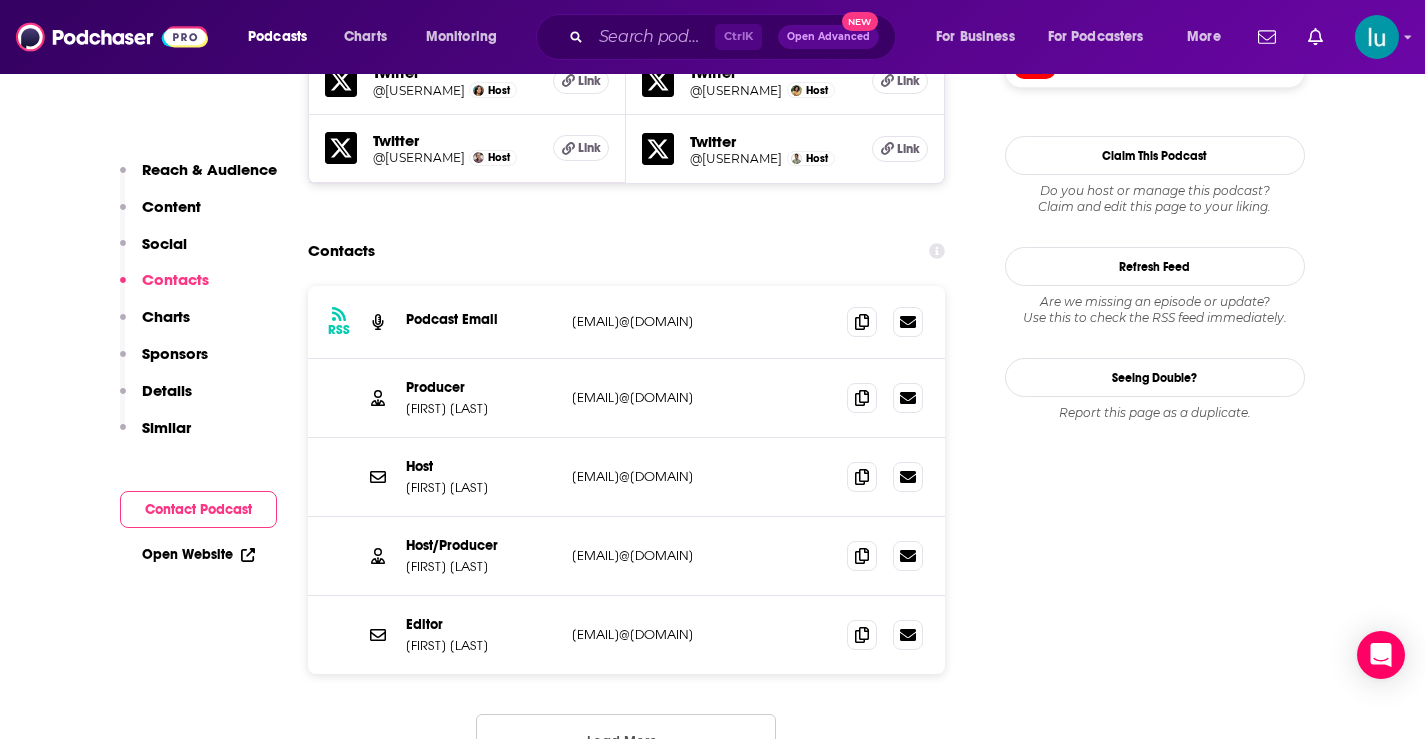 scroll, scrollTop: 2162, scrollLeft: 0, axis: vertical 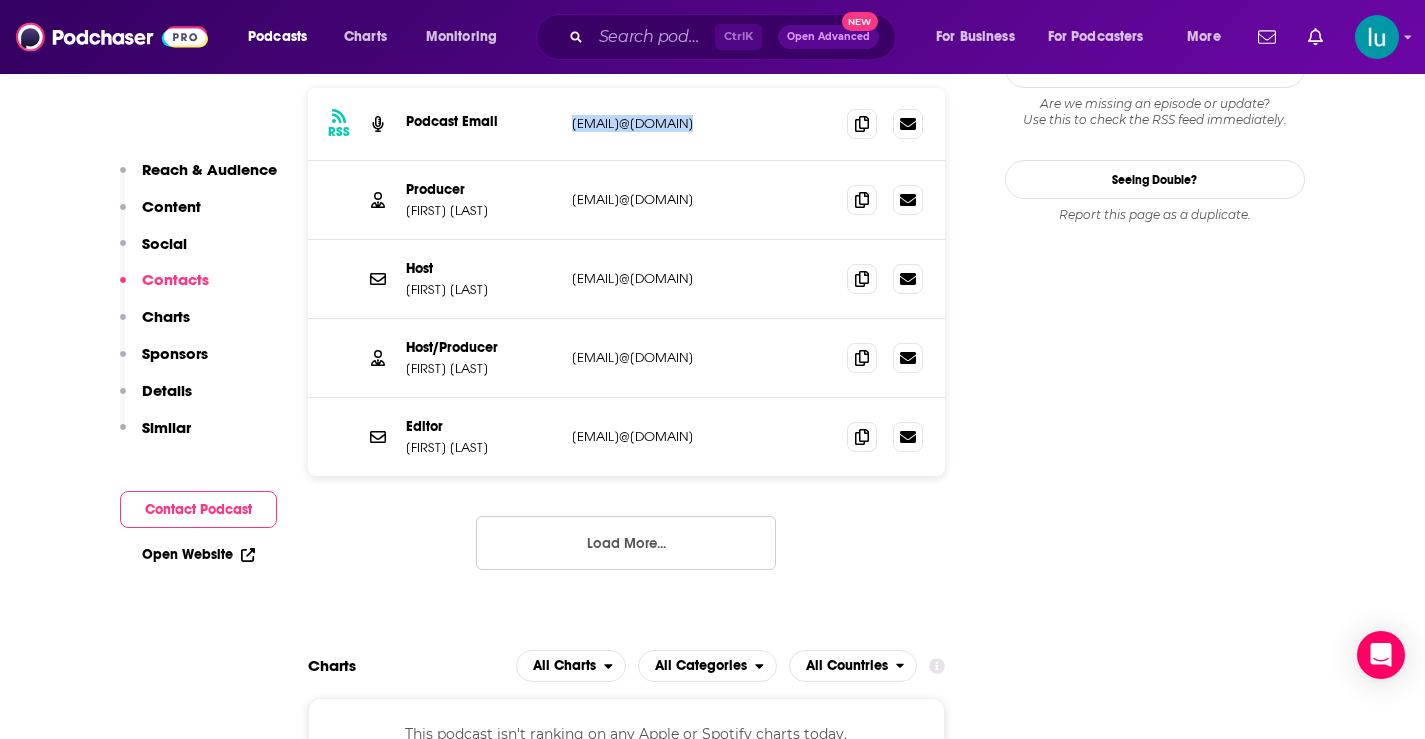 drag, startPoint x: 678, startPoint y: 125, endPoint x: 560, endPoint y: 128, distance: 118.03813 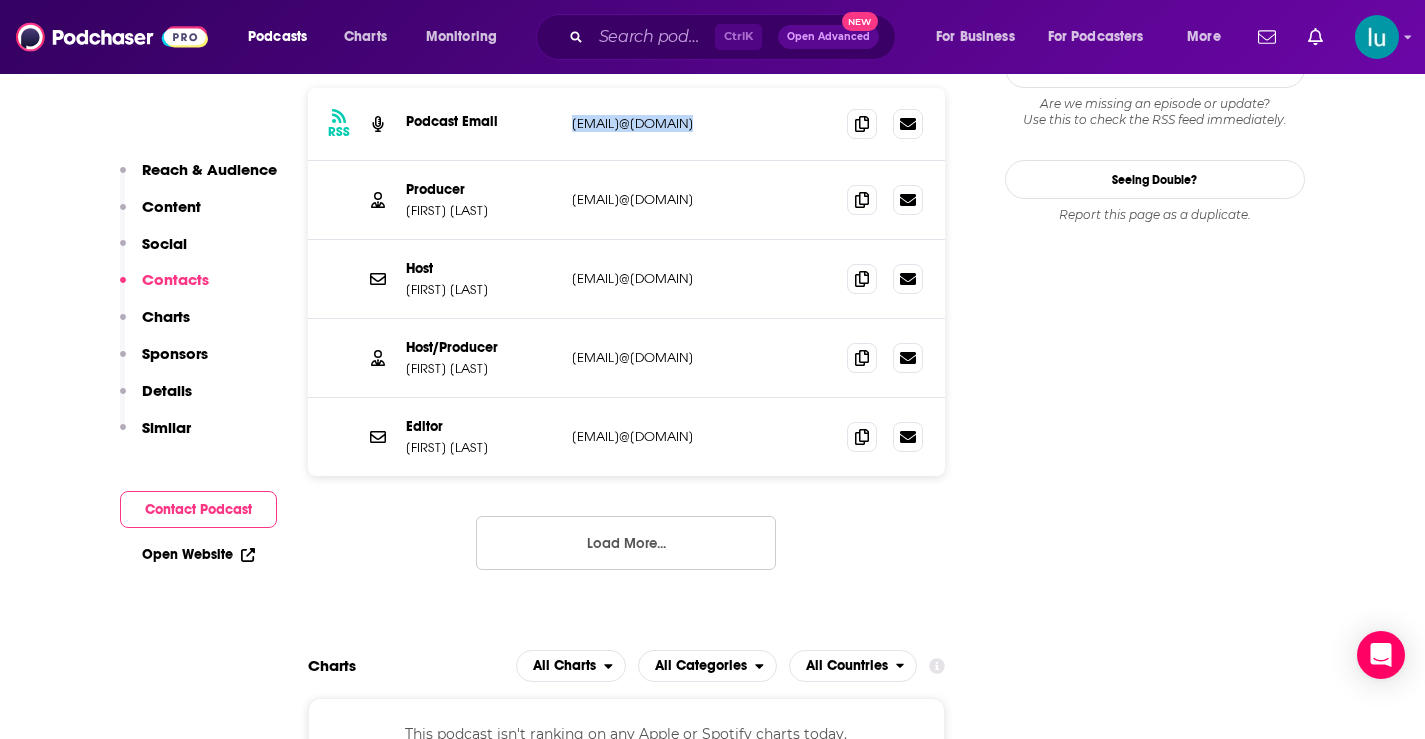 drag, startPoint x: 670, startPoint y: 196, endPoint x: 555, endPoint y: 203, distance: 115.212845 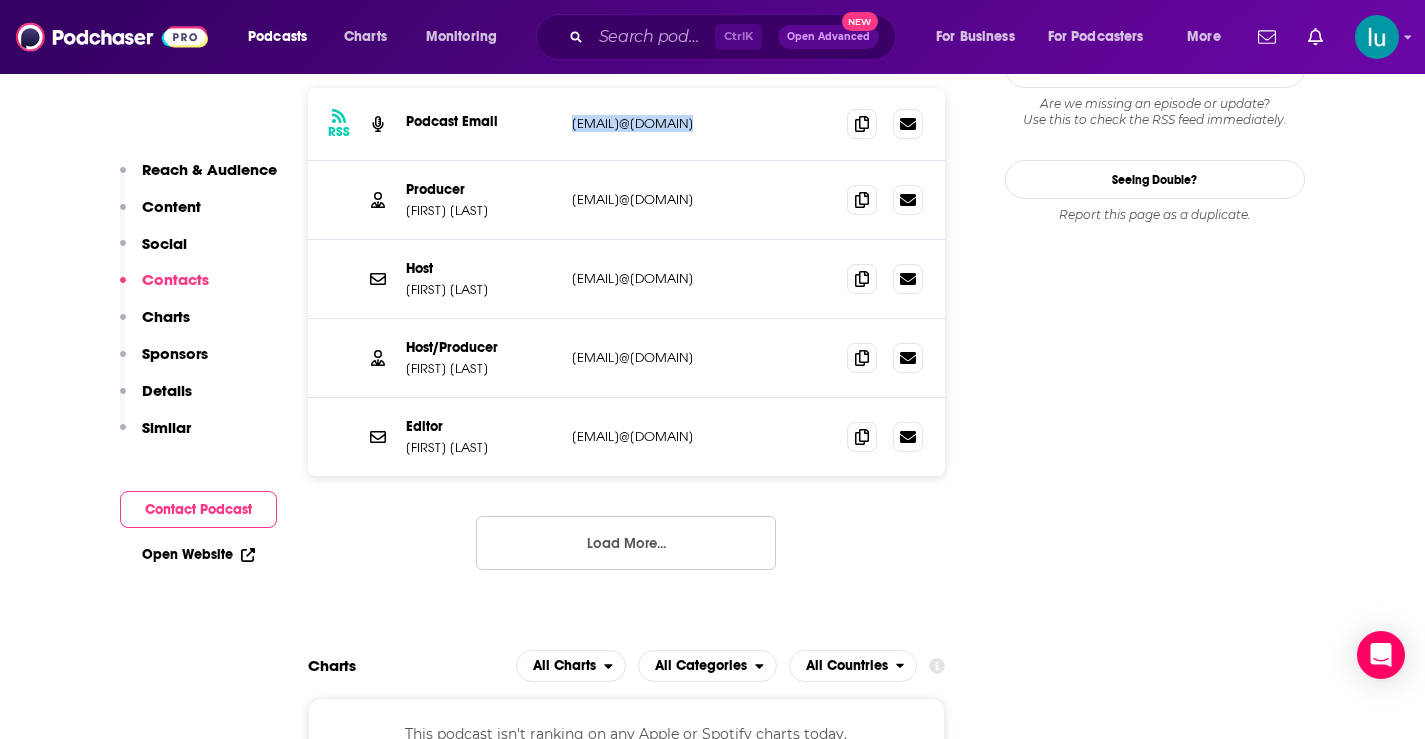 copy on "julie@thislife.org" 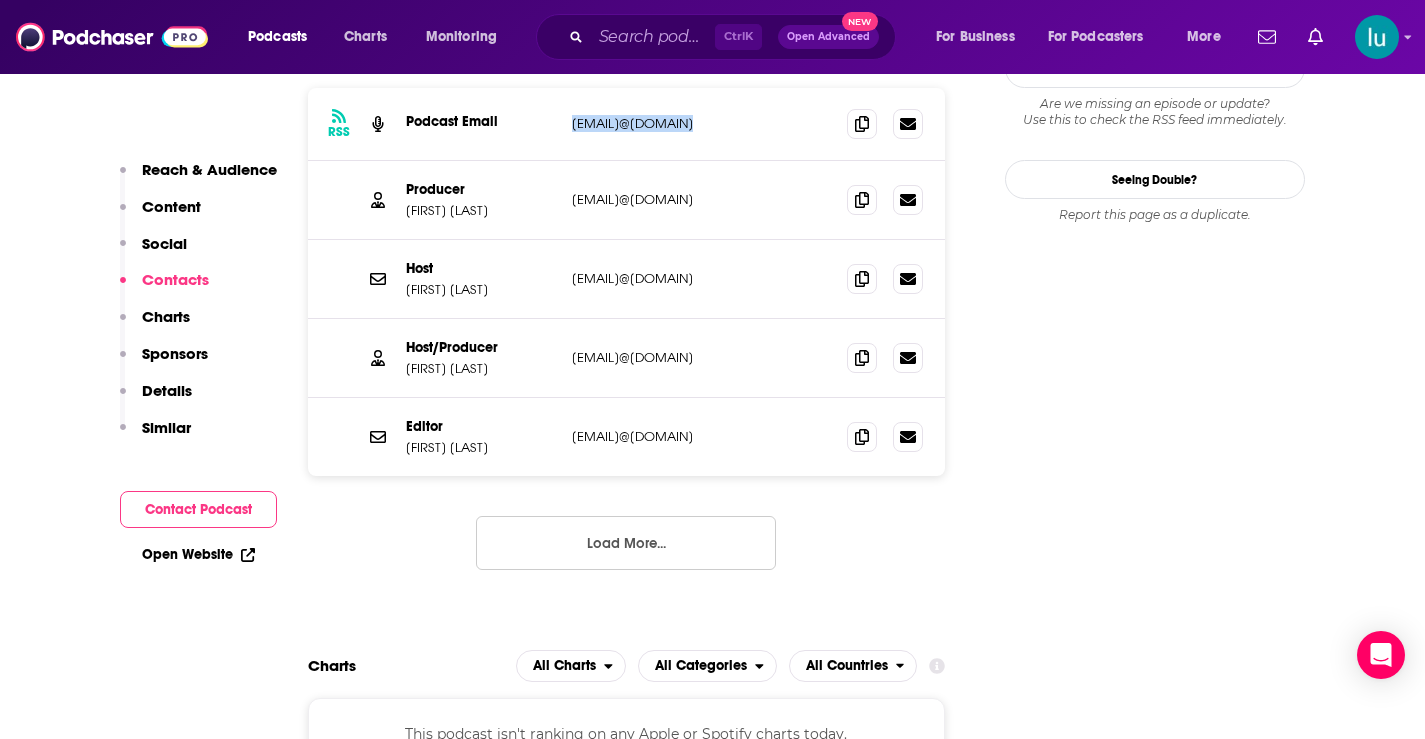 drag, startPoint x: 681, startPoint y: 280, endPoint x: 558, endPoint y: 281, distance: 123.00407 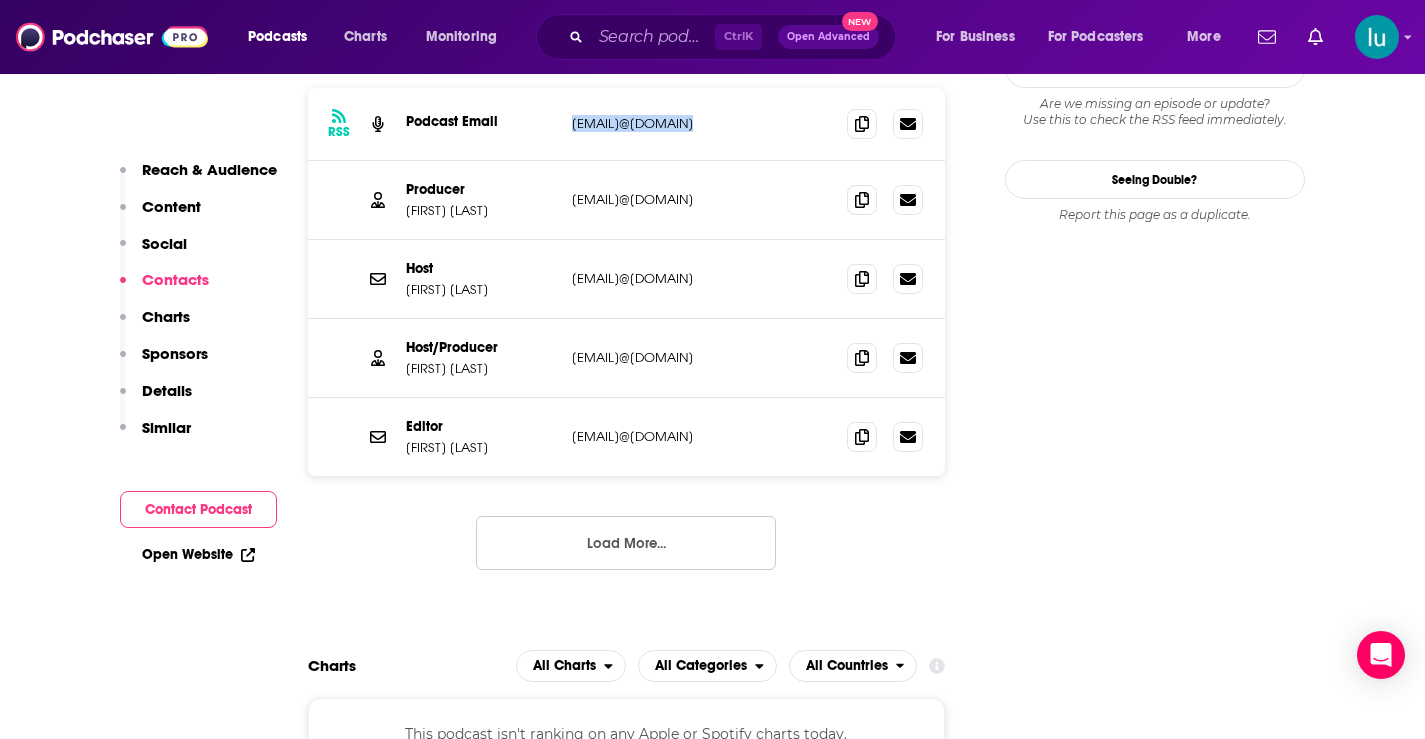 copy on "sarah@thislife.org" 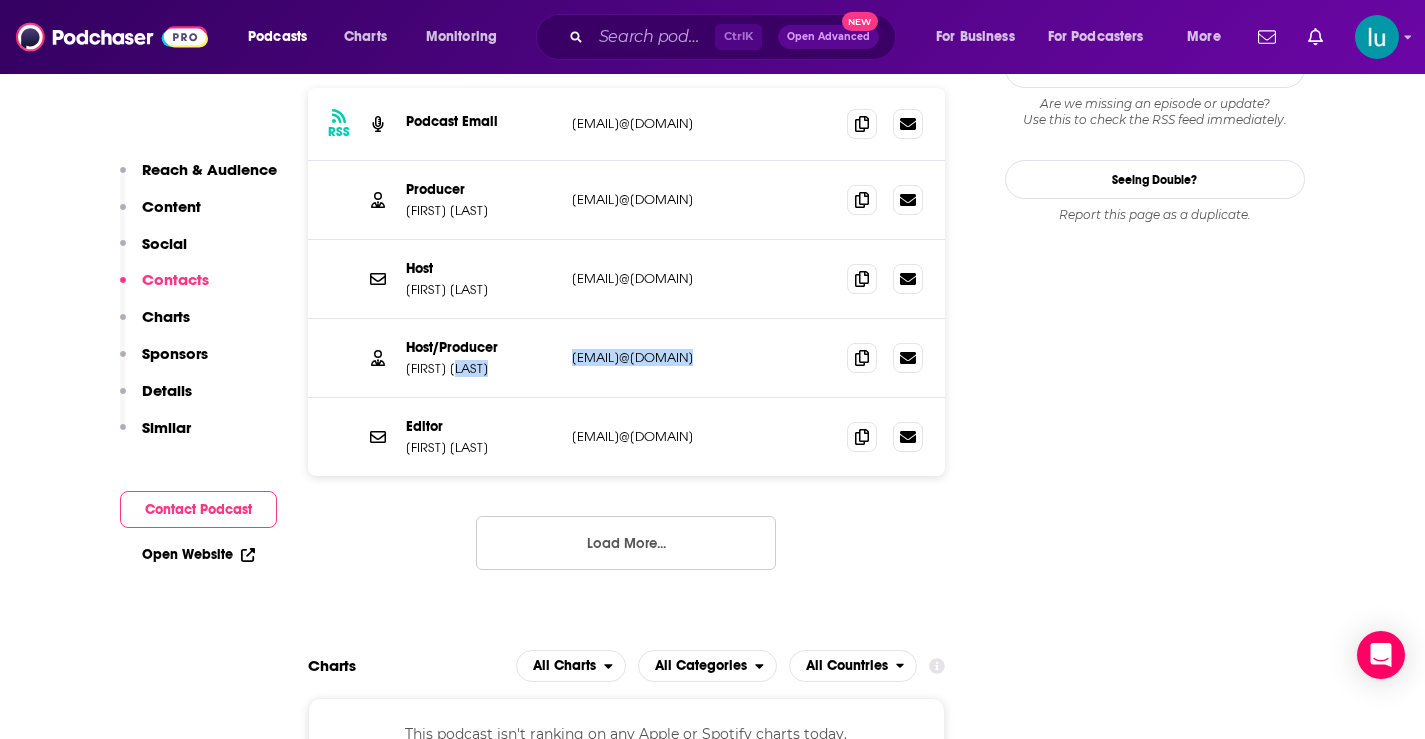 drag, startPoint x: 669, startPoint y: 359, endPoint x: 555, endPoint y: 359, distance: 114 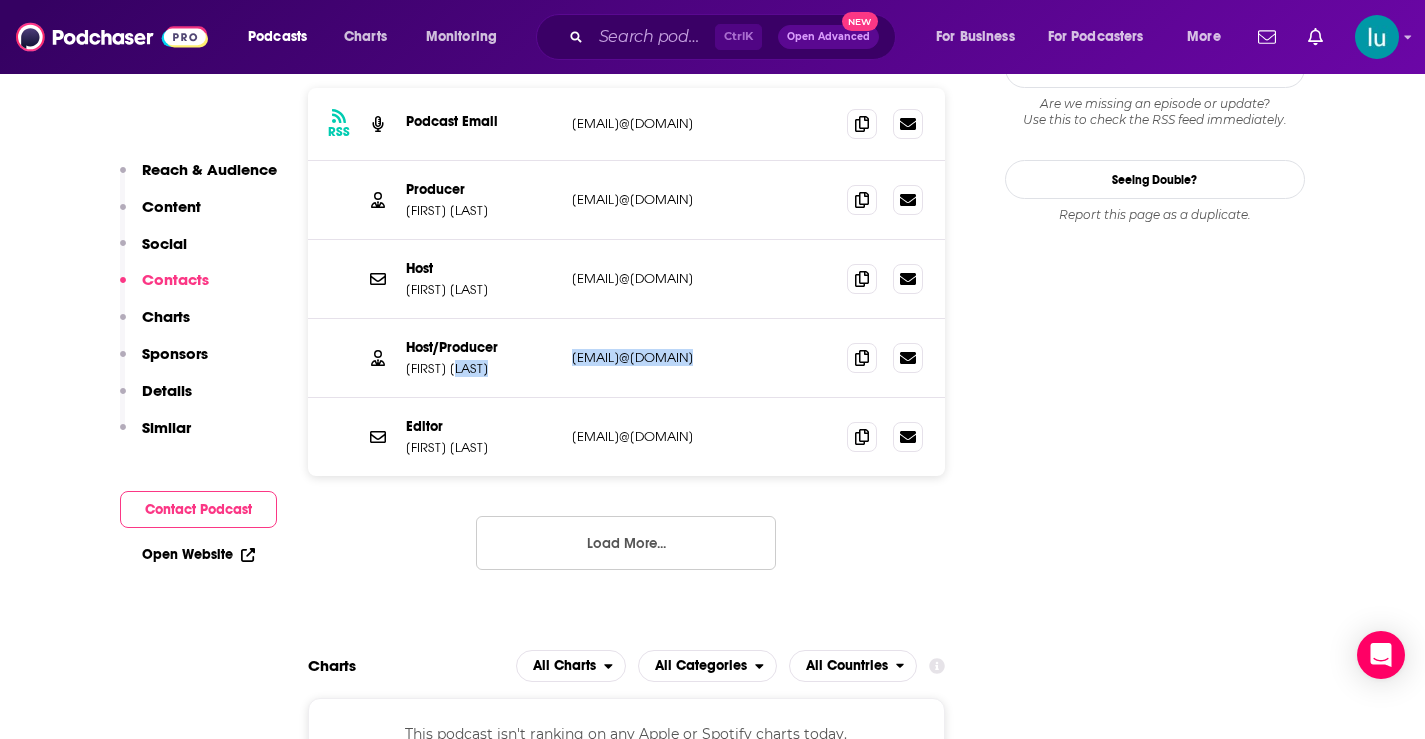 copy on "ira@thislife.org" 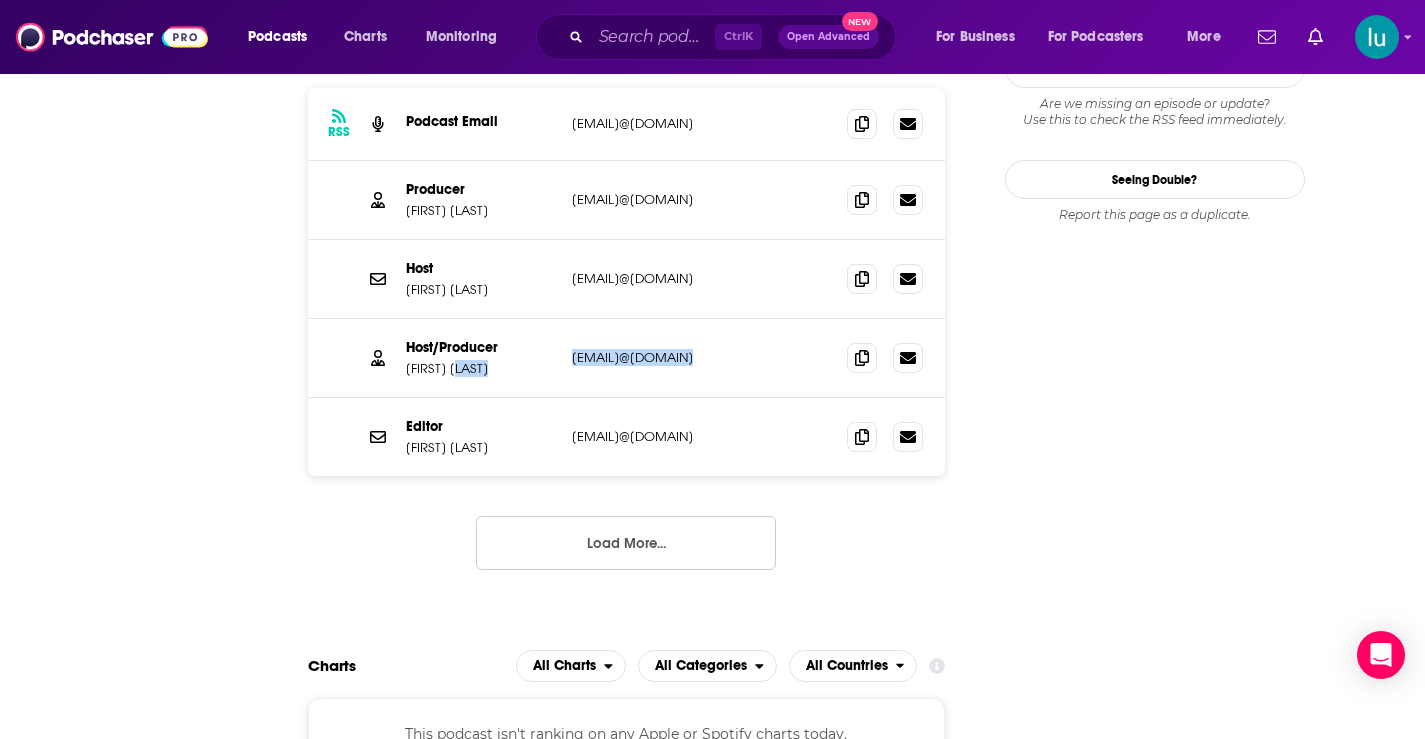 scroll, scrollTop: 0, scrollLeft: 0, axis: both 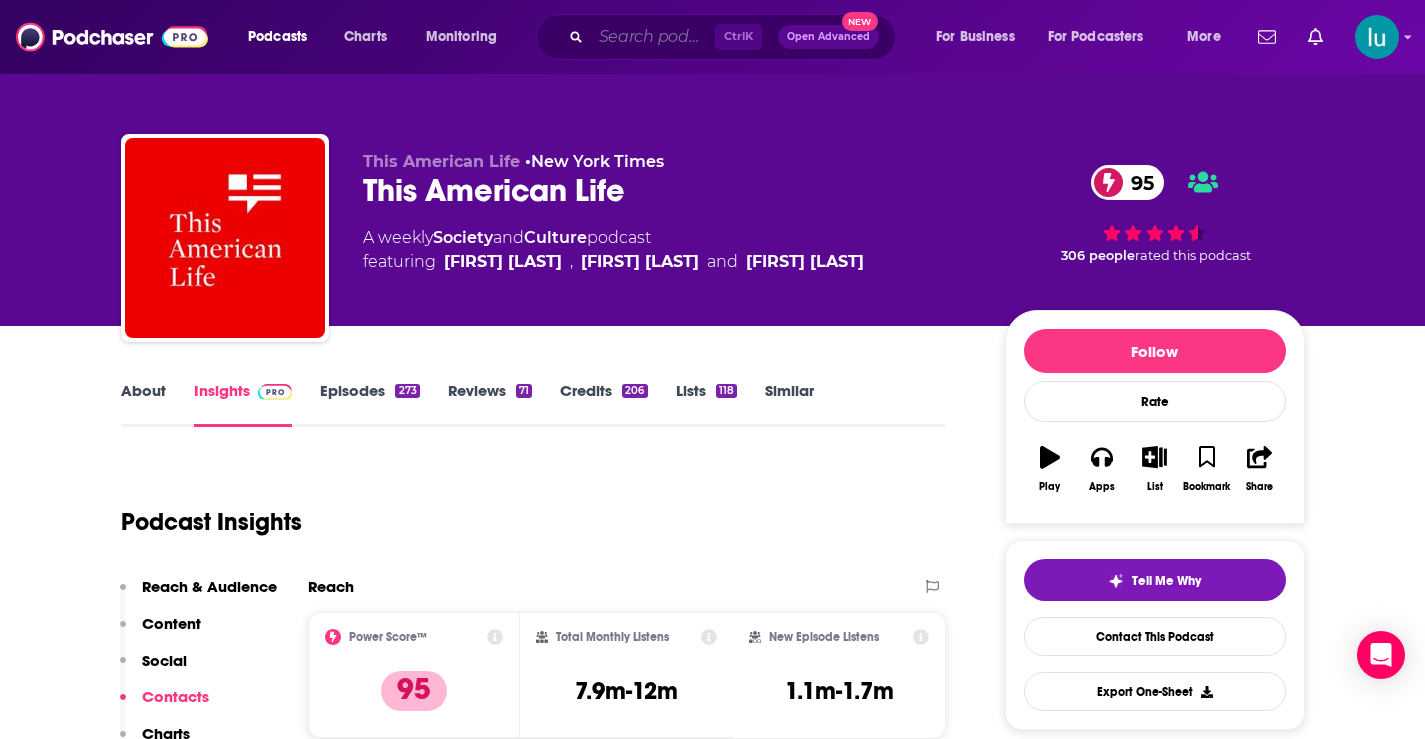 click at bounding box center (653, 37) 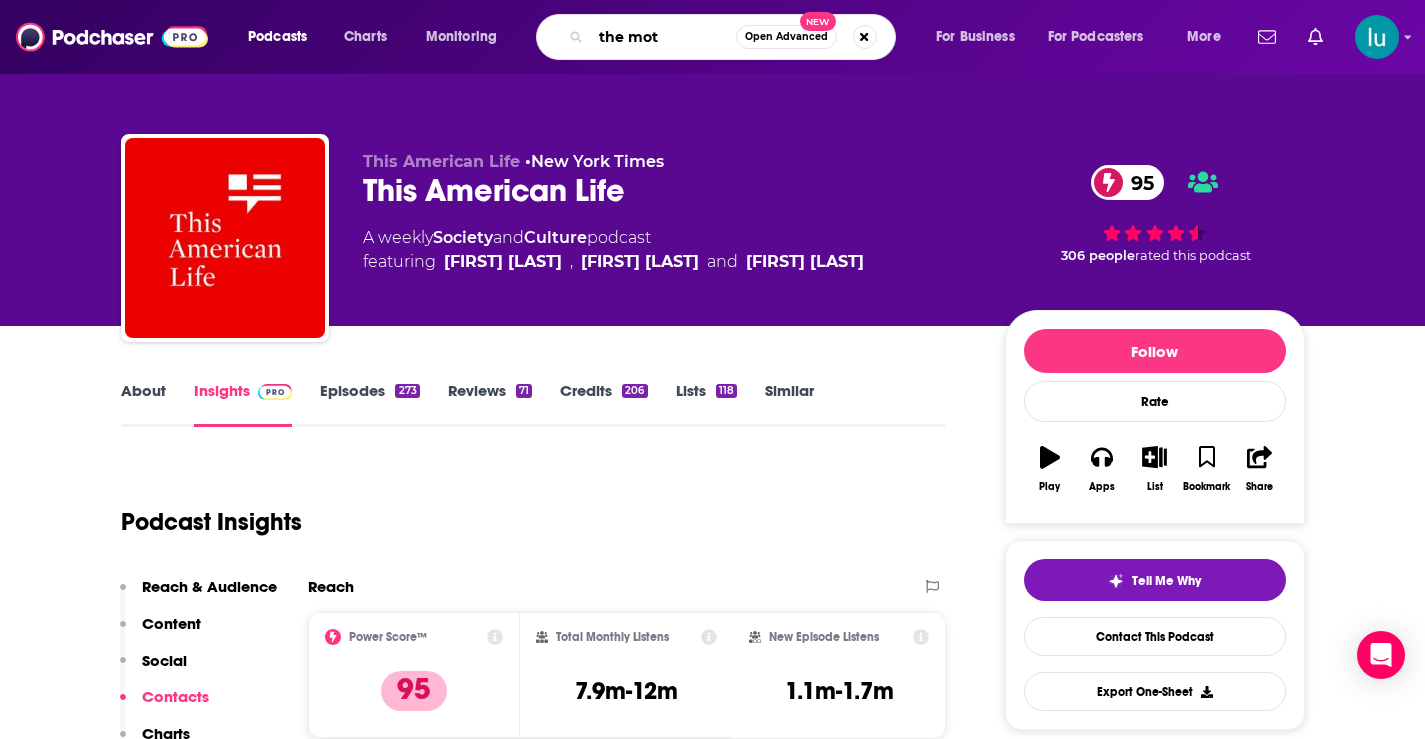 type on "the moth" 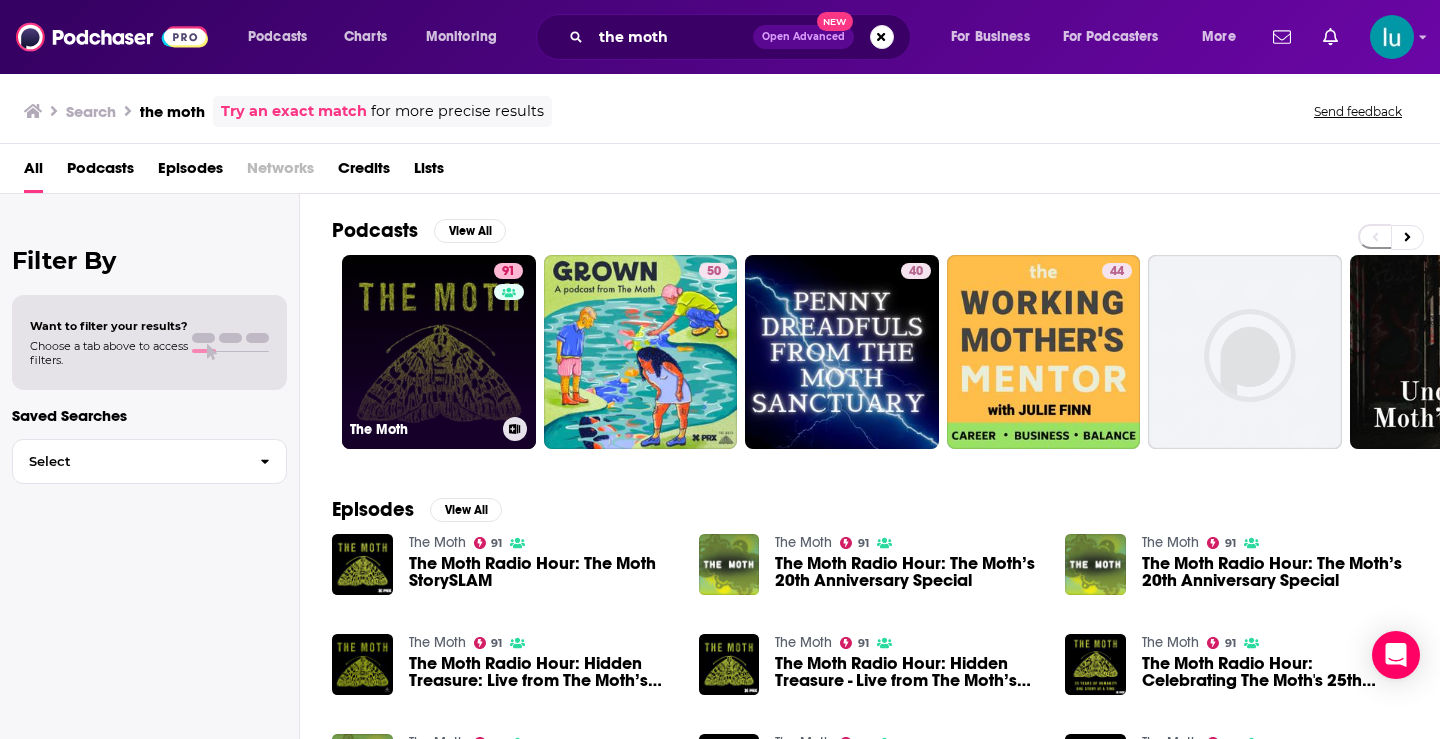 click on "91 The Moth" at bounding box center (439, 352) 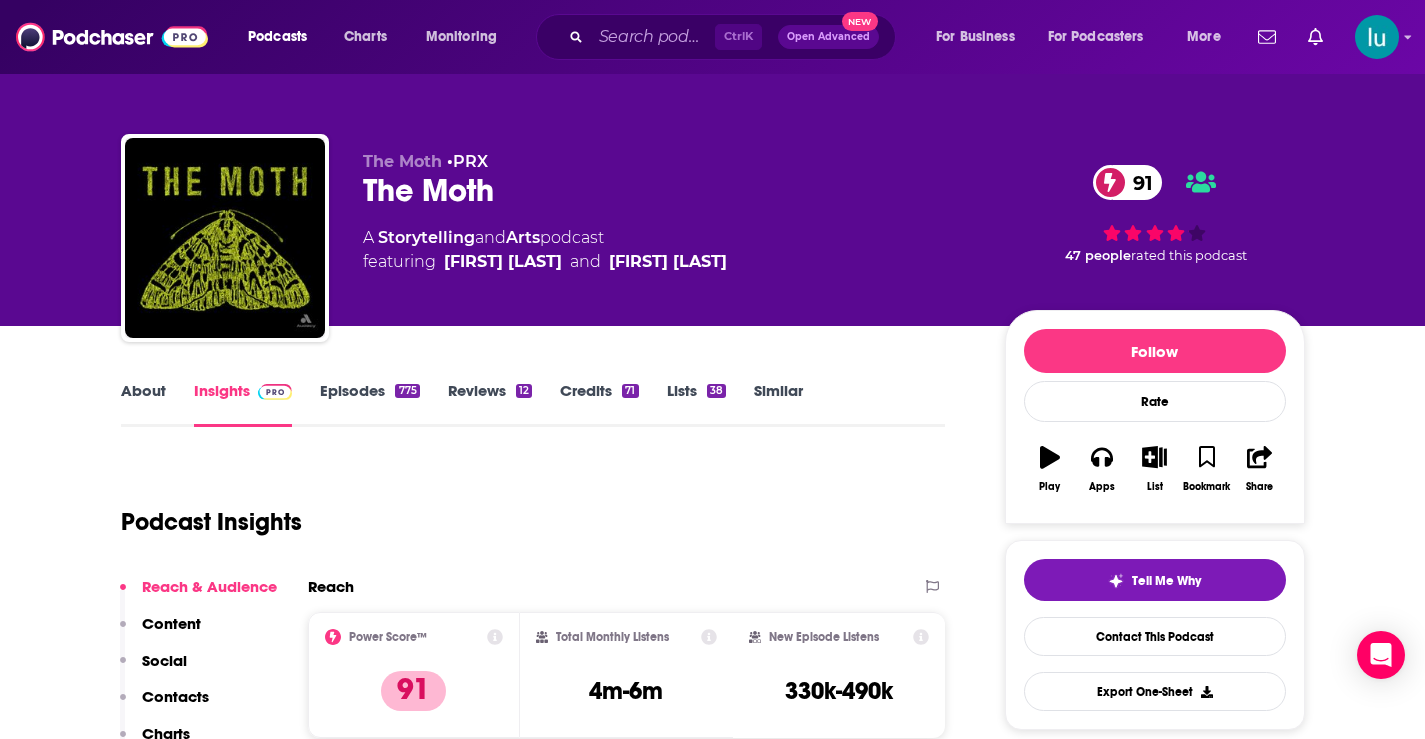 click on "About" at bounding box center [143, 404] 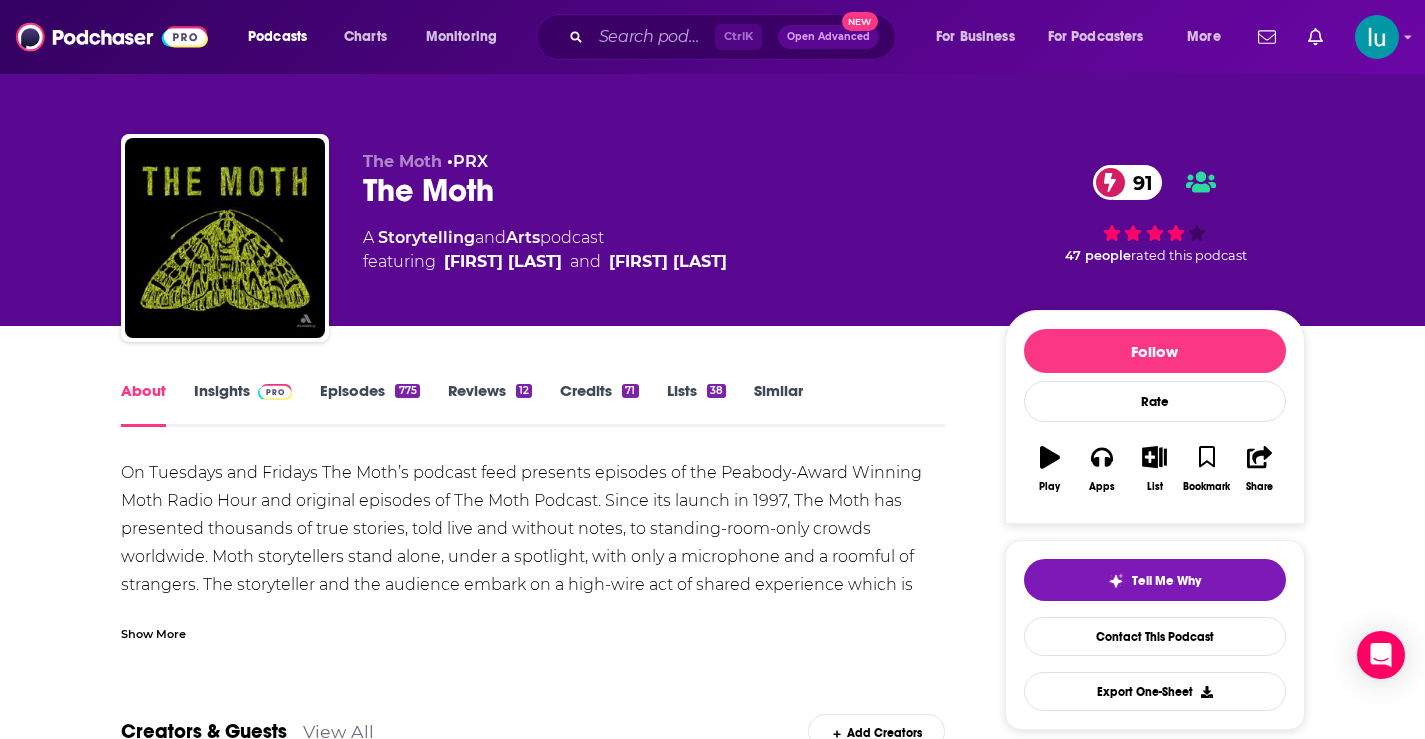 click on "Insights" at bounding box center [243, 404] 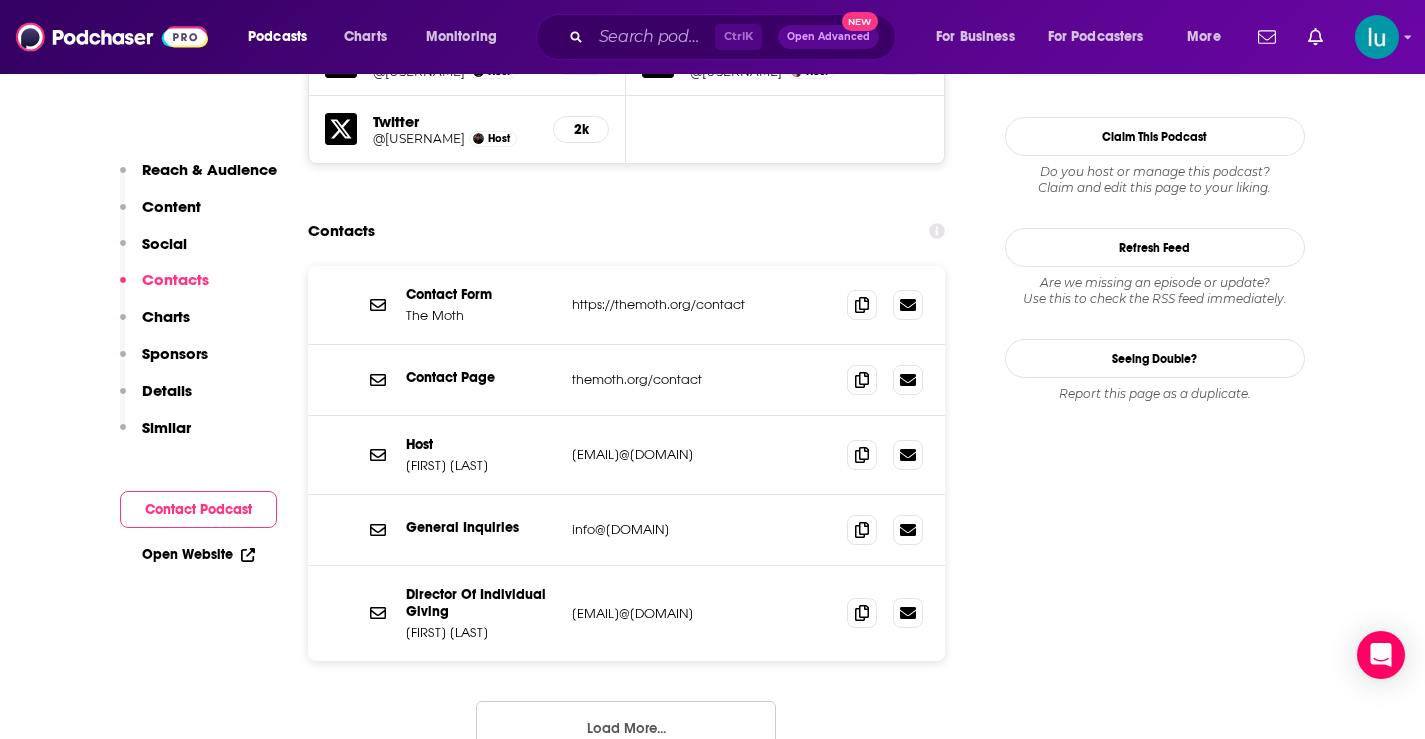 scroll, scrollTop: 2033, scrollLeft: 0, axis: vertical 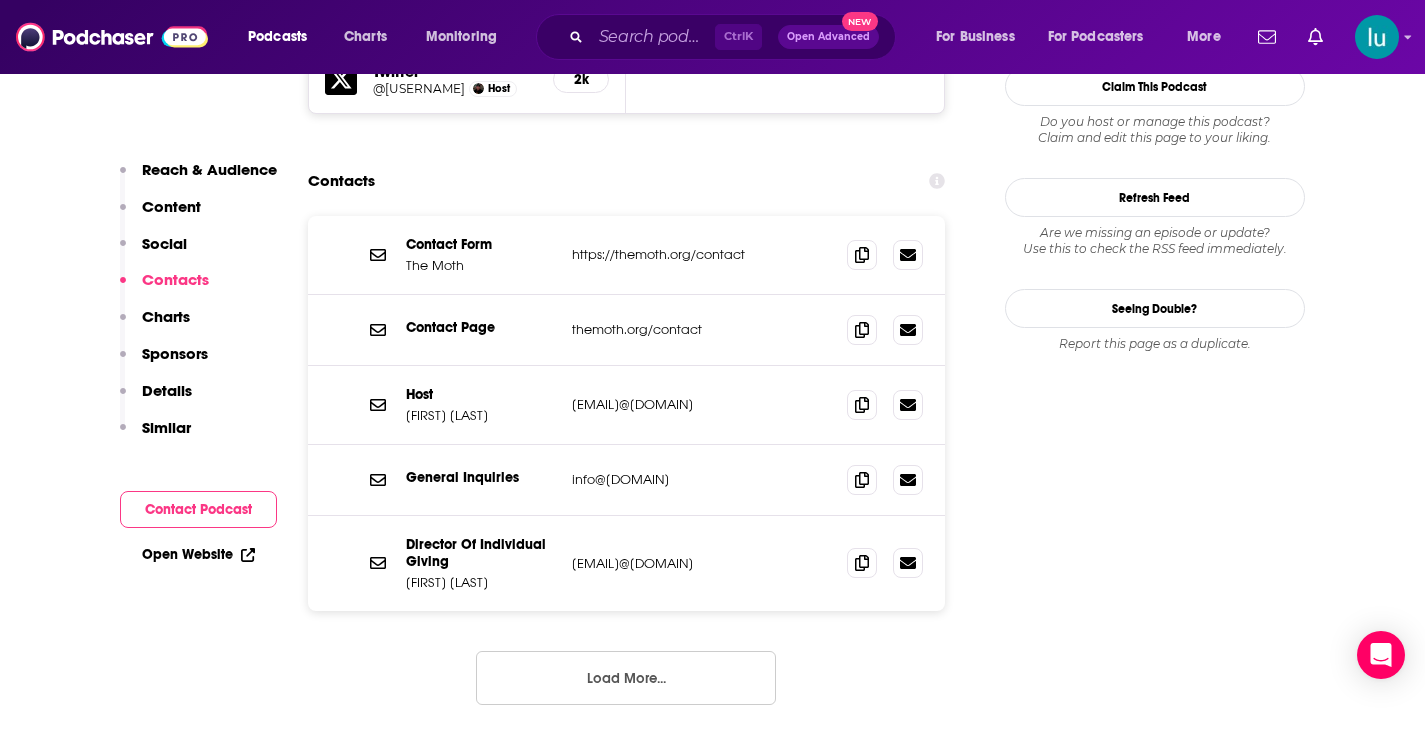 drag, startPoint x: 721, startPoint y: 405, endPoint x: 562, endPoint y: 413, distance: 159.20113 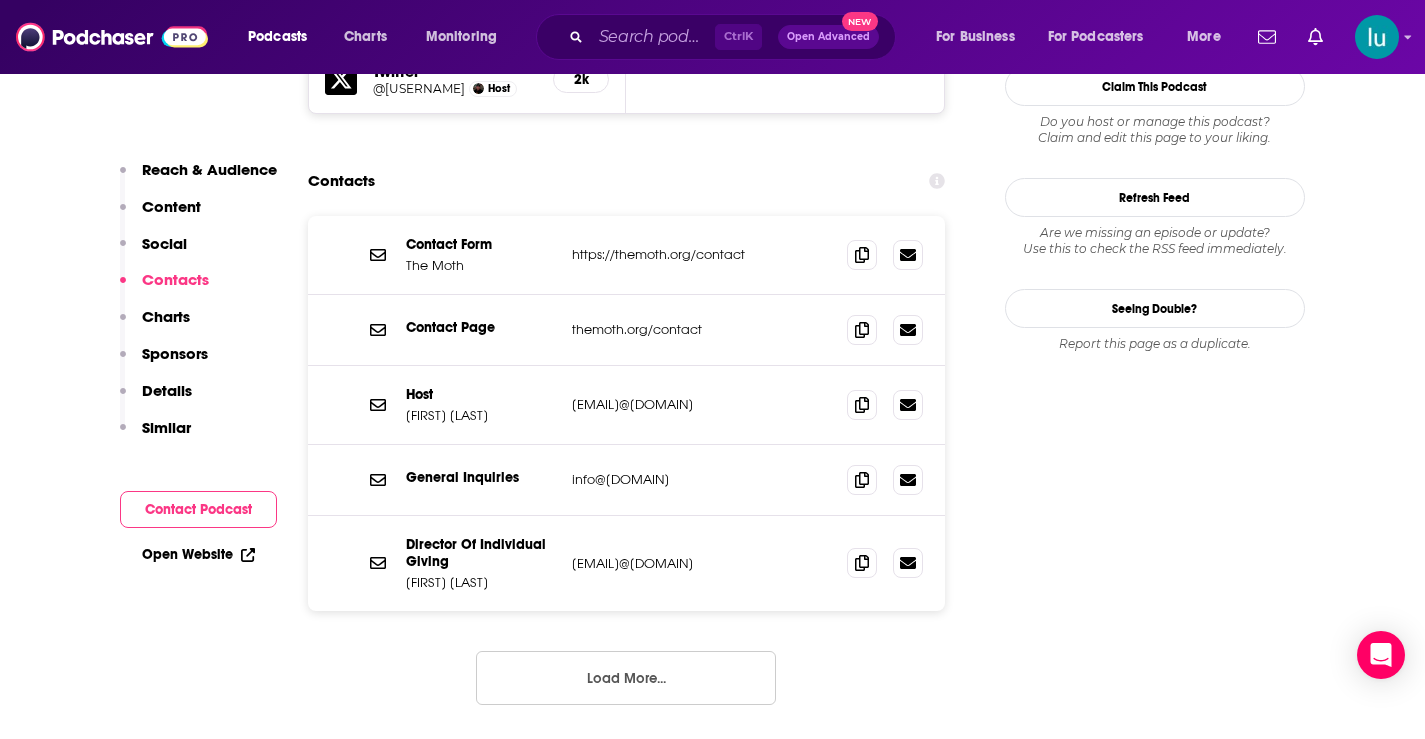 copy on "catherine@themoth.org" 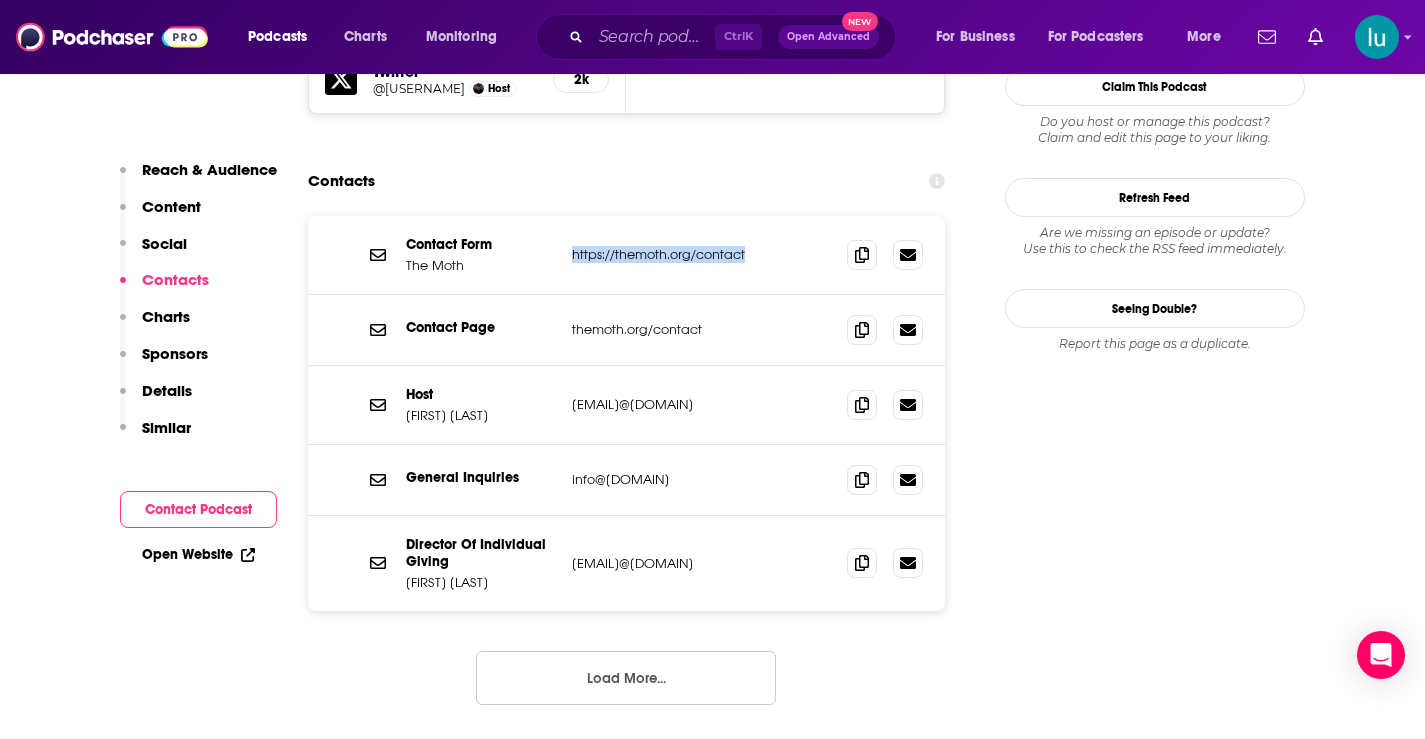 drag, startPoint x: 755, startPoint y: 249, endPoint x: 571, endPoint y: 258, distance: 184.21997 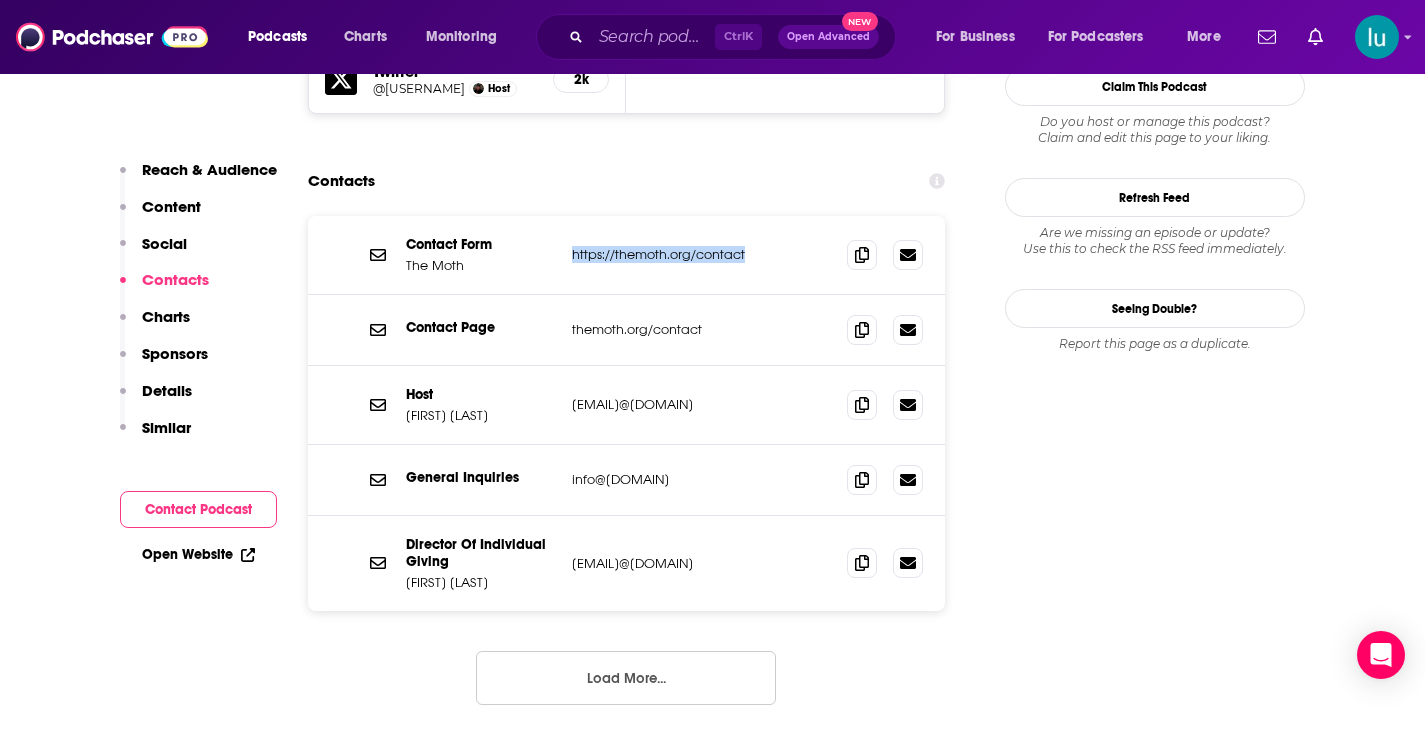 copy on "https://themoth.org/contact" 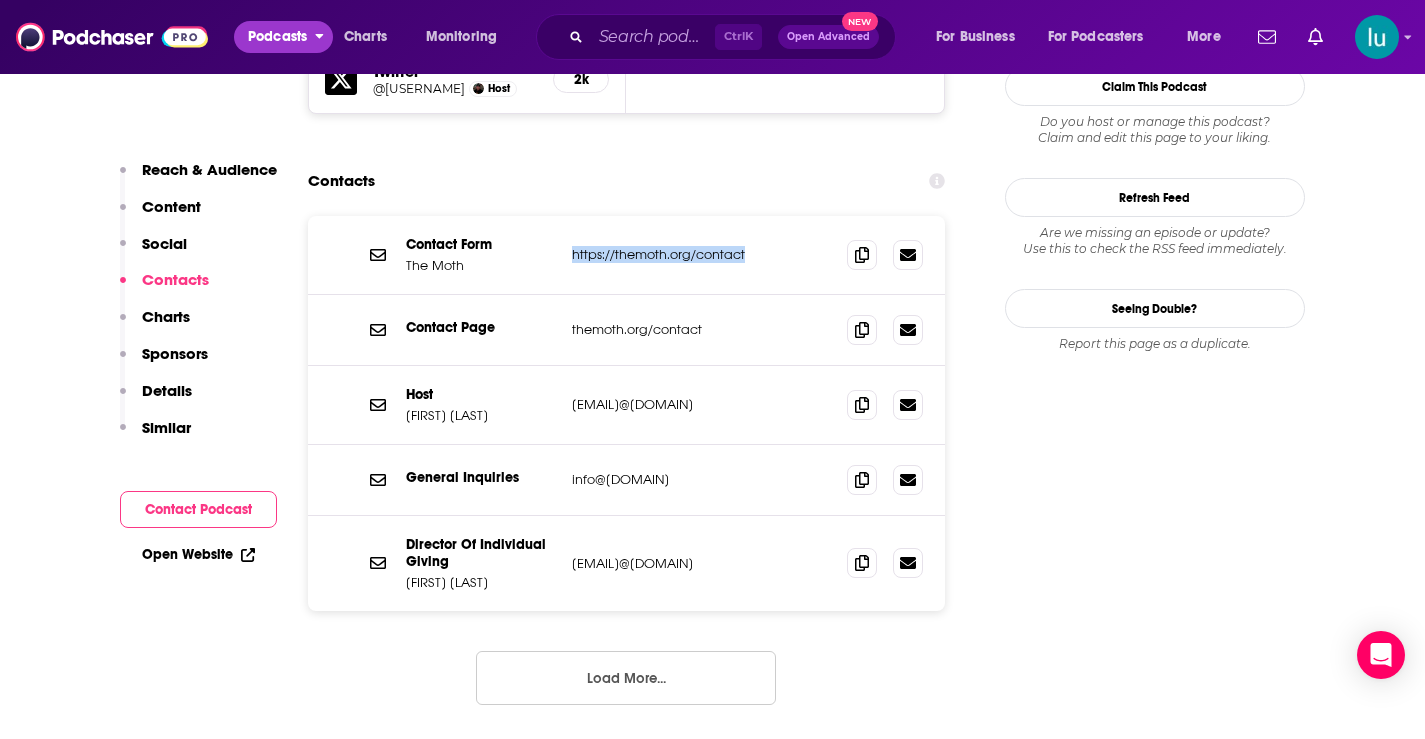 click on "Podcasts" at bounding box center [277, 37] 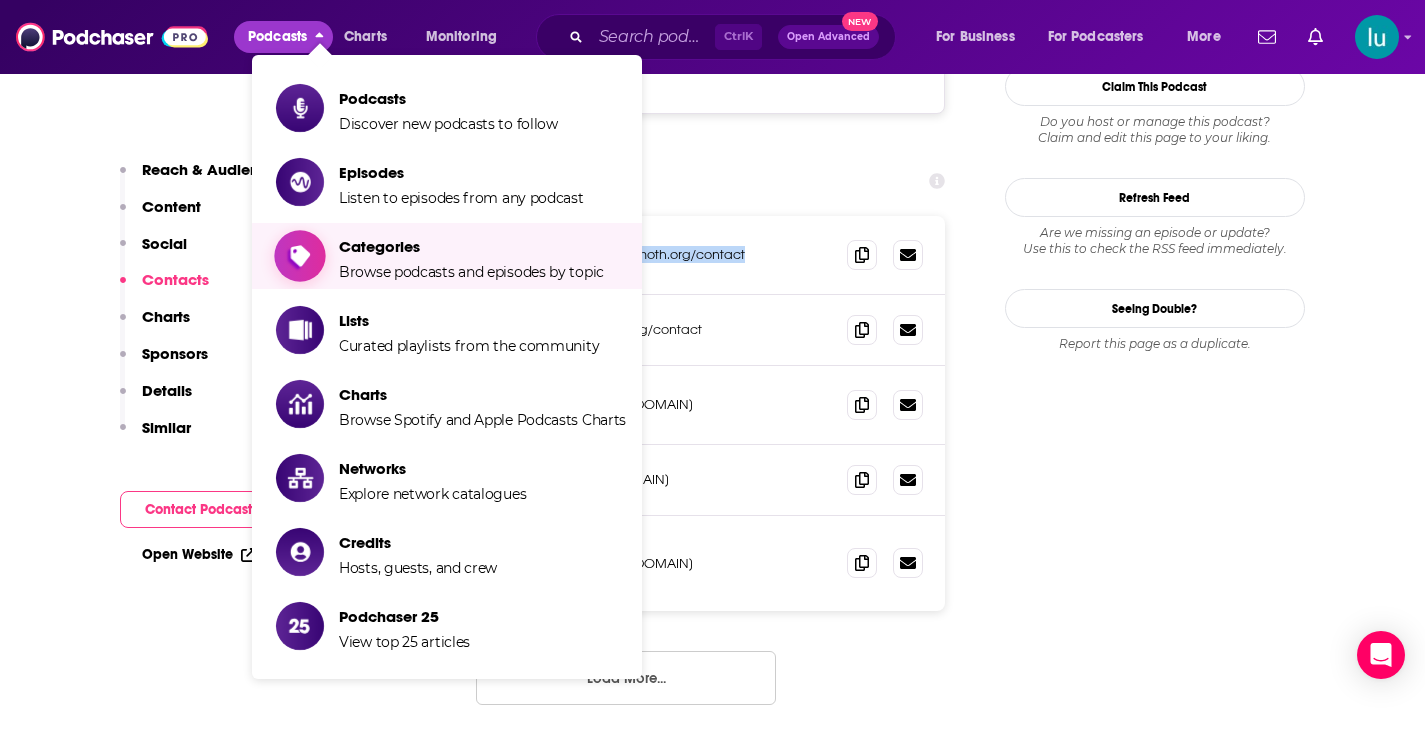 click on "Categories" at bounding box center [471, 246] 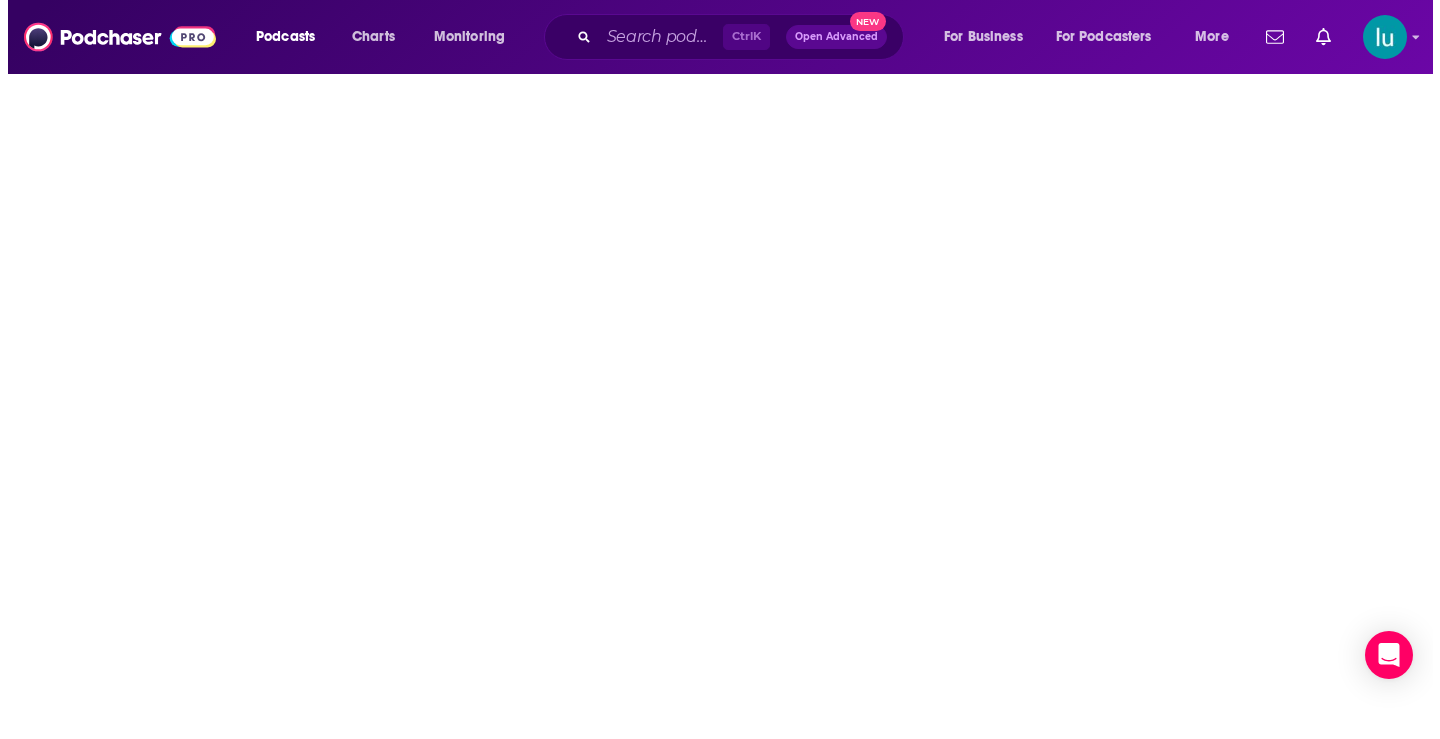 scroll, scrollTop: 0, scrollLeft: 0, axis: both 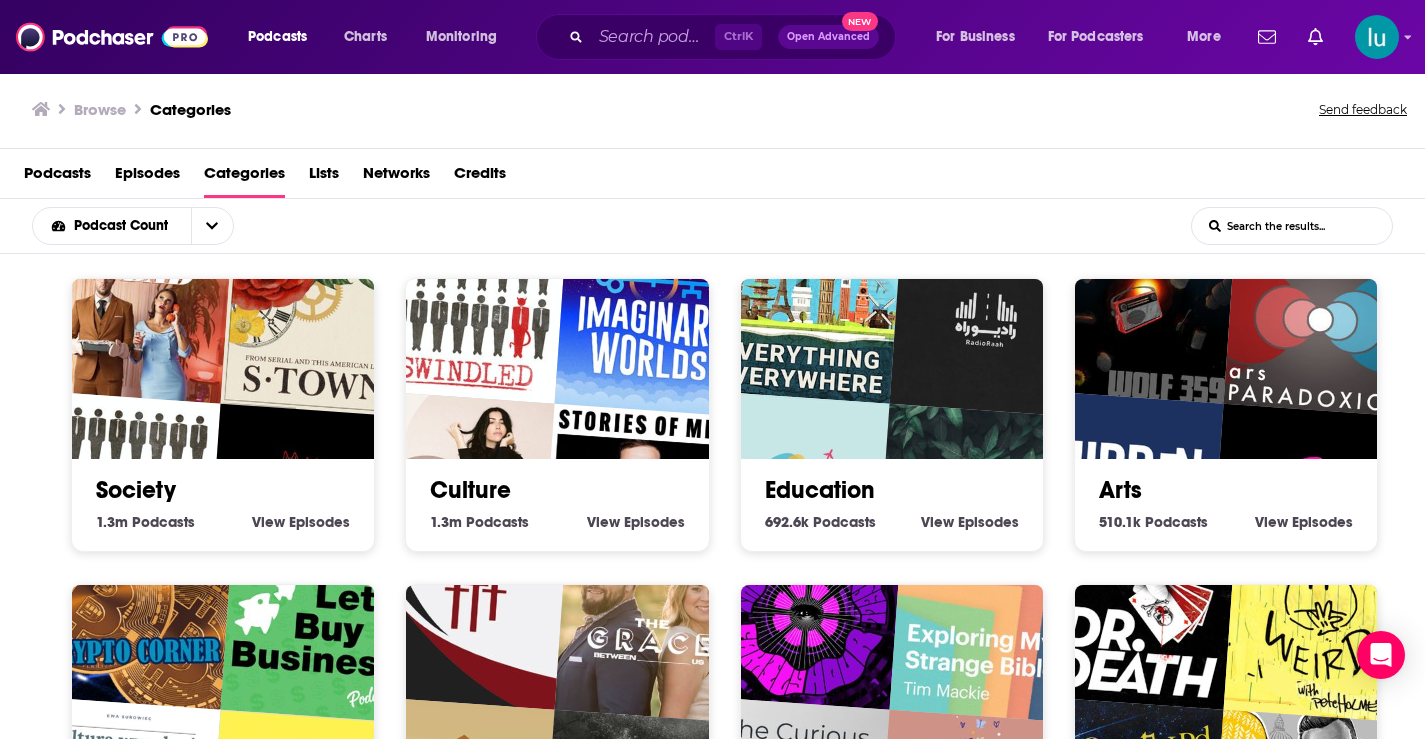 click at bounding box center (1308, 501) 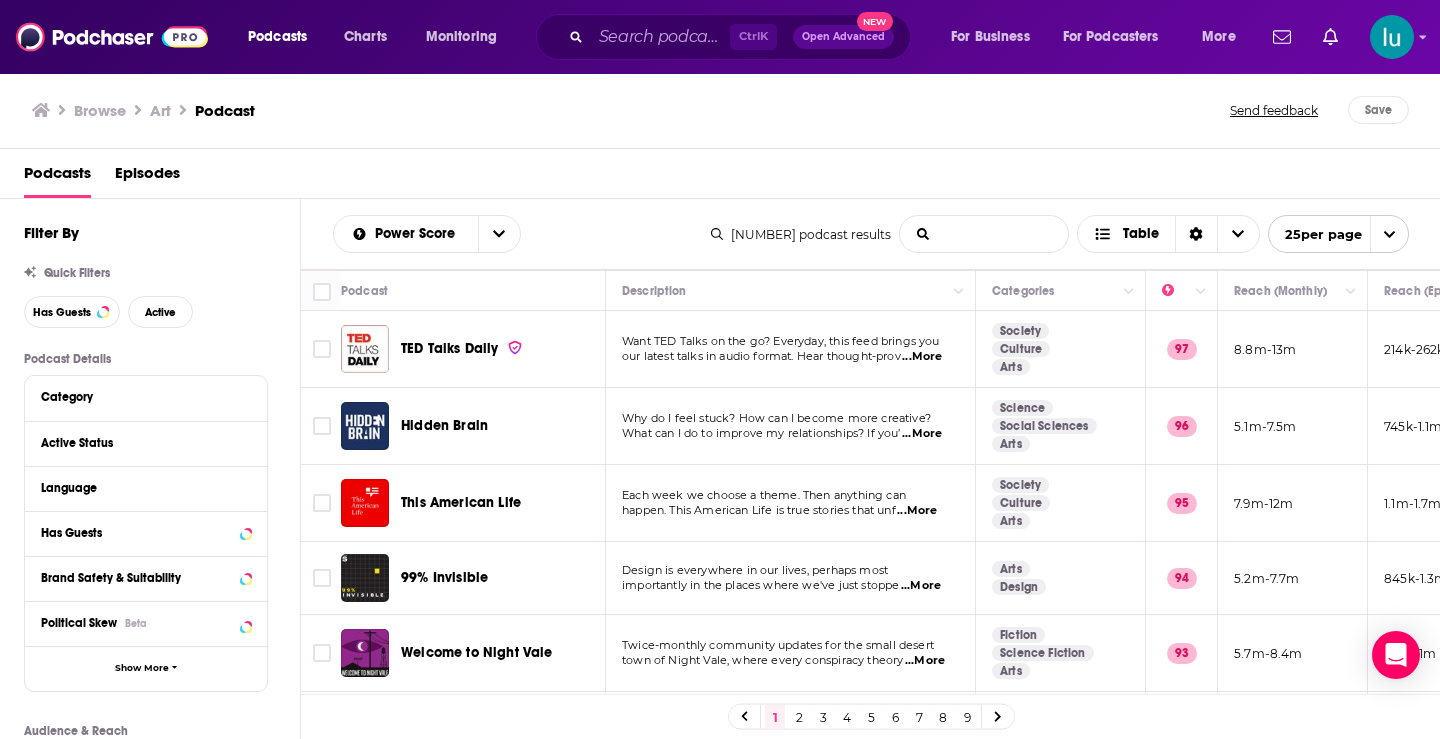 click on "List Search Input" at bounding box center (984, 234) 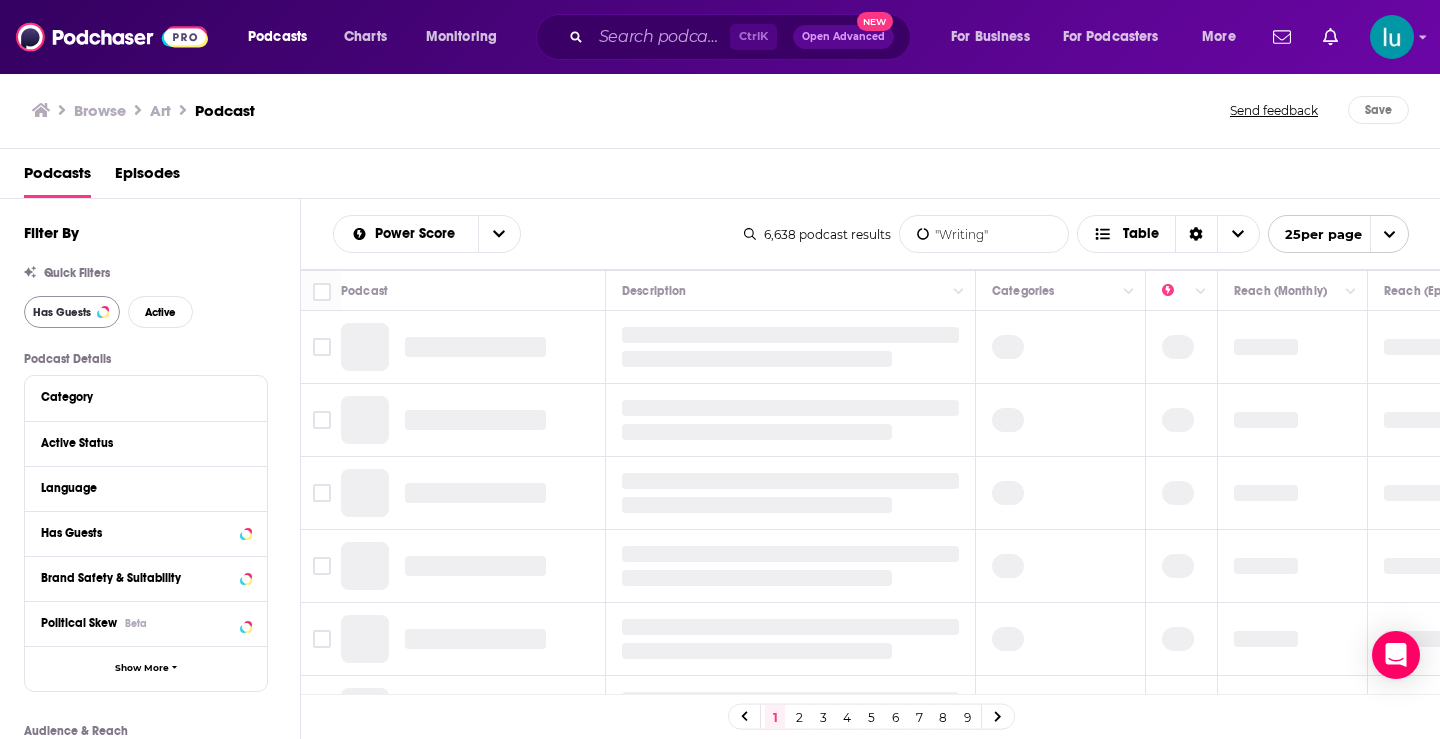 type on ""Writing"" 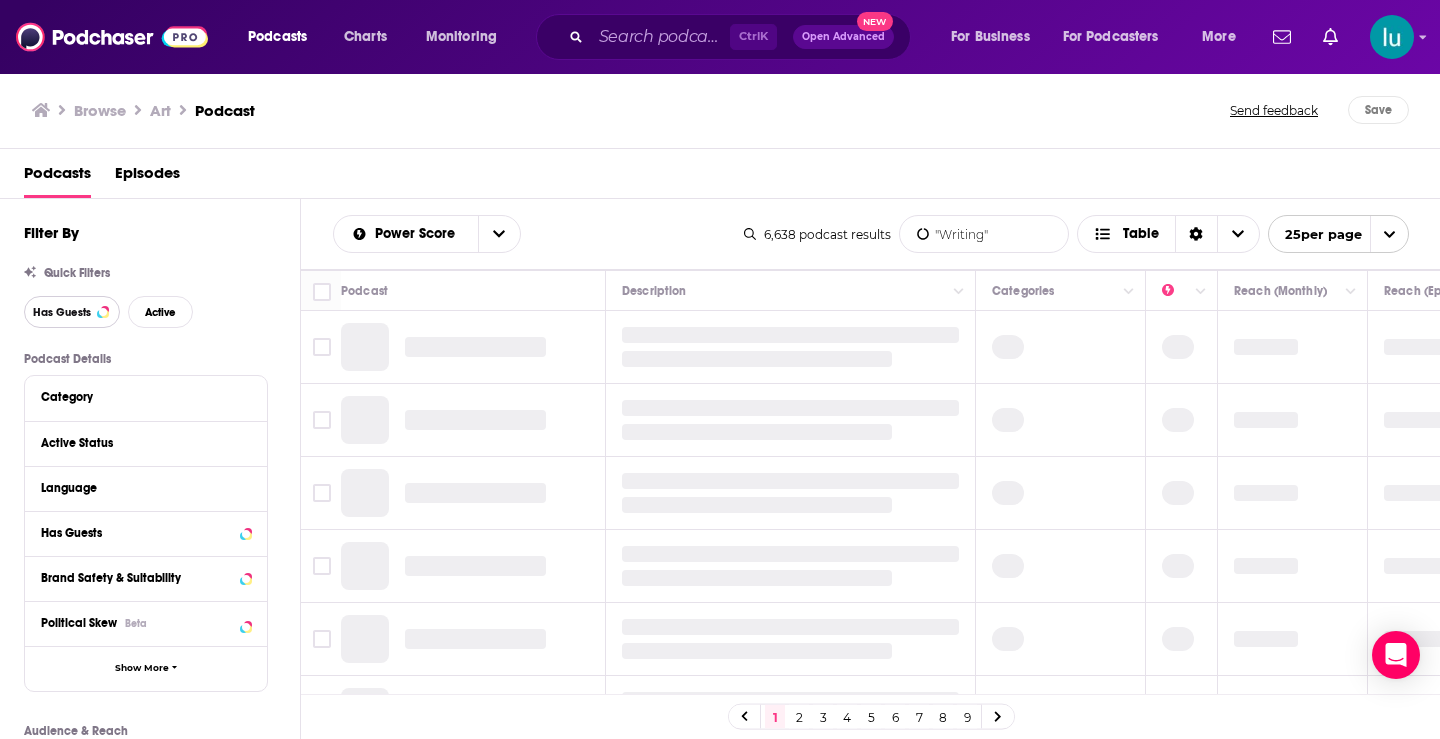 click on "Has Guests" at bounding box center (62, 312) 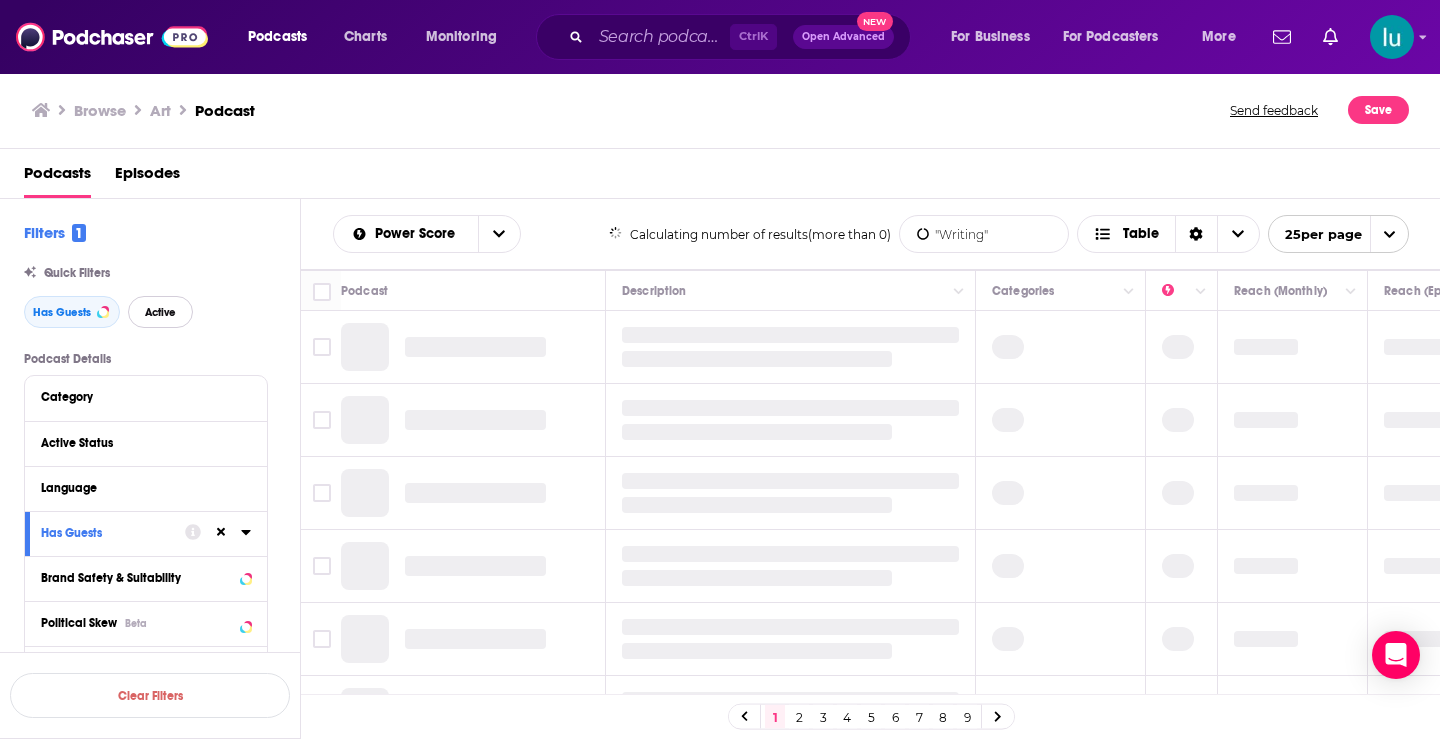 click on "Active" at bounding box center [160, 312] 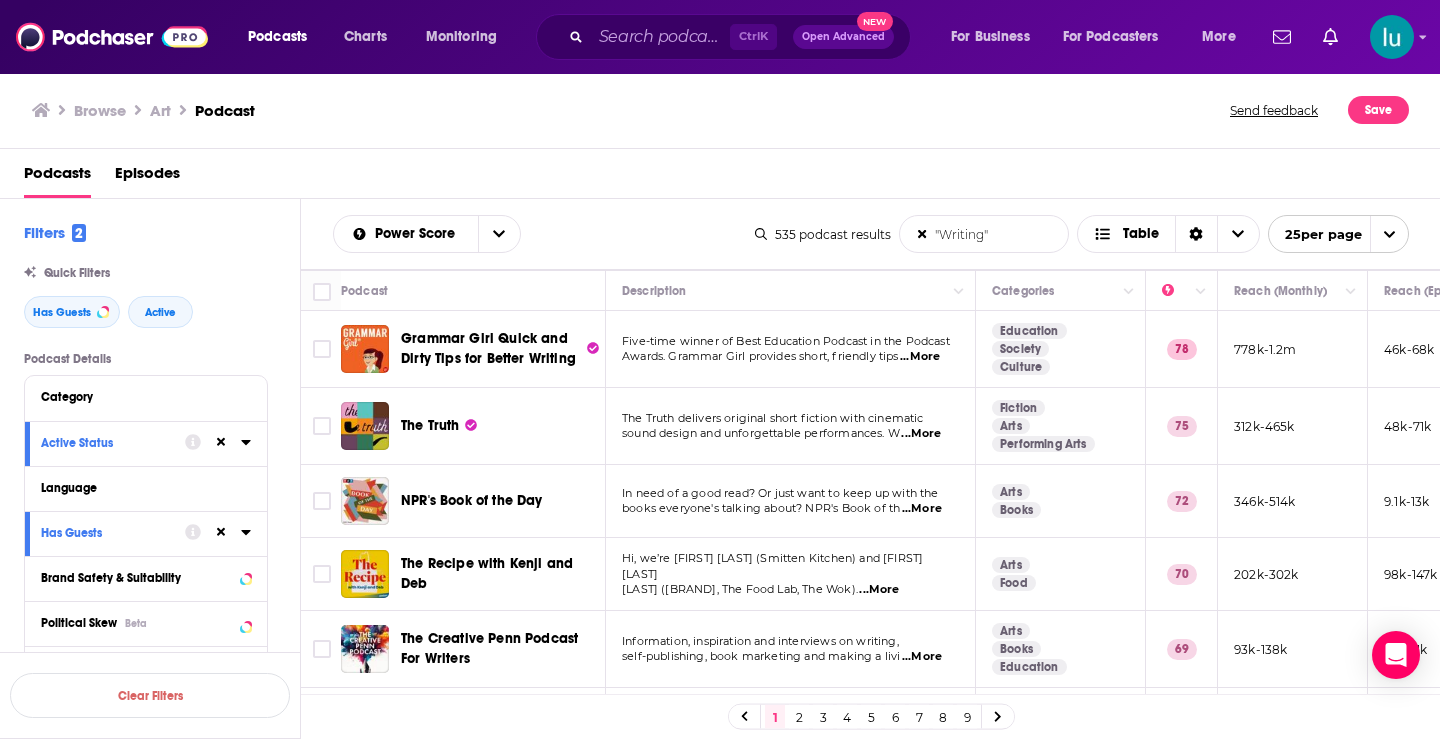 click on "...More" at bounding box center (920, 357) 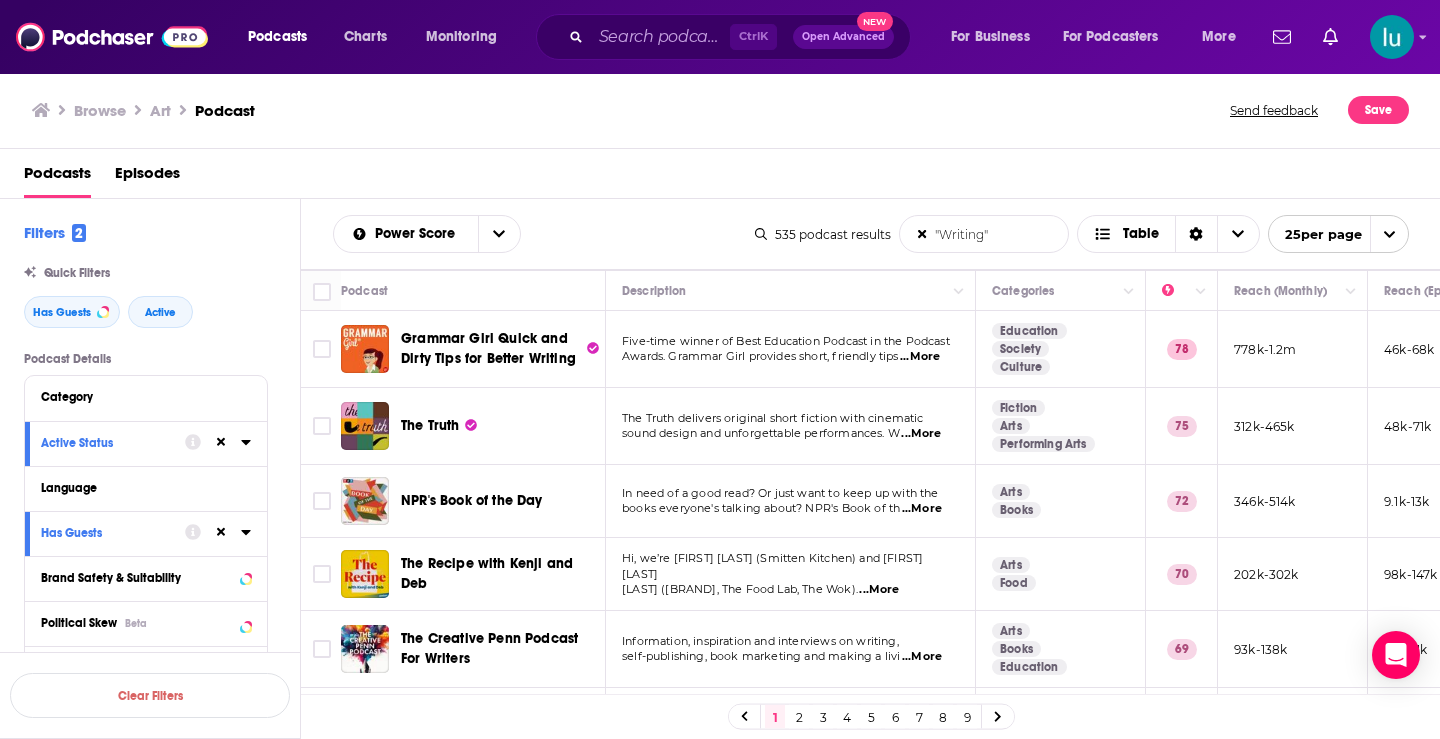 click on "...More" at bounding box center [921, 434] 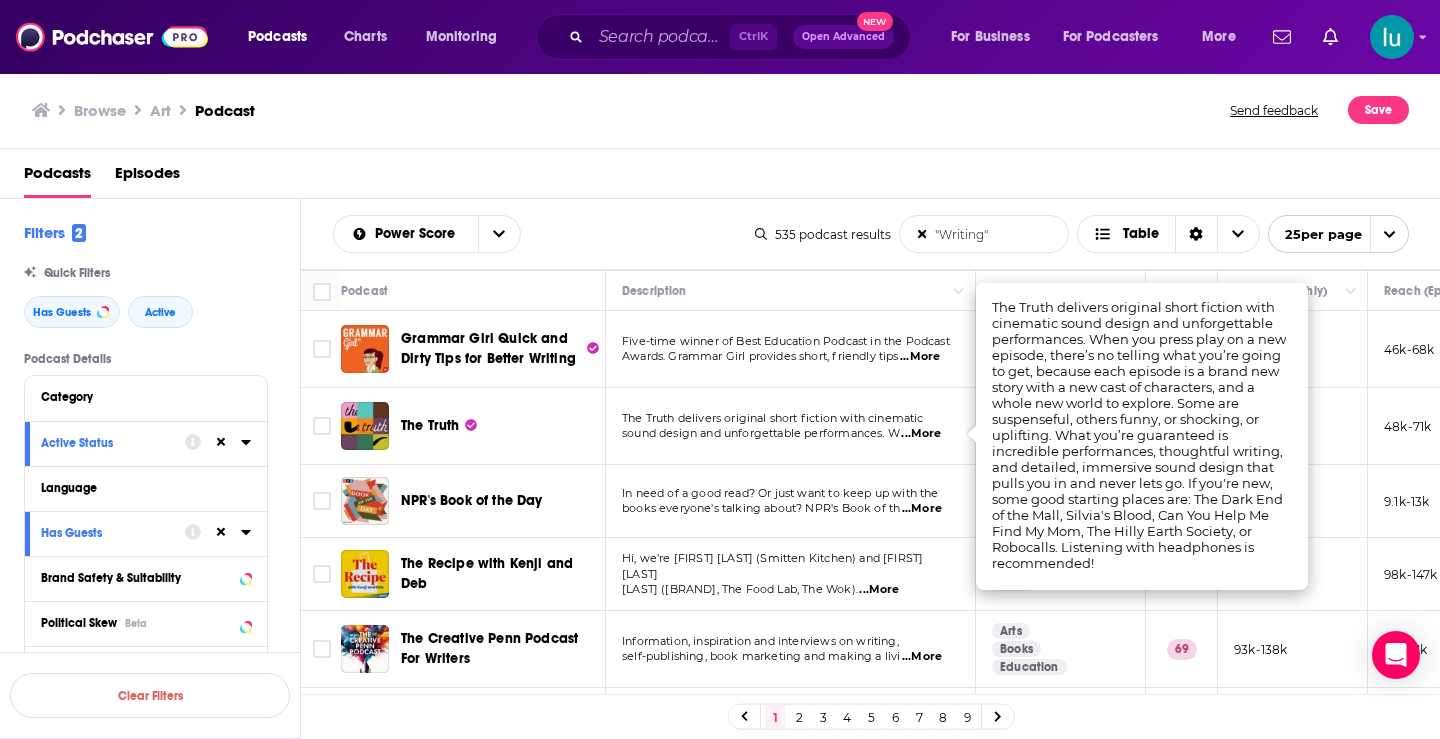 click on "...More" at bounding box center (922, 509) 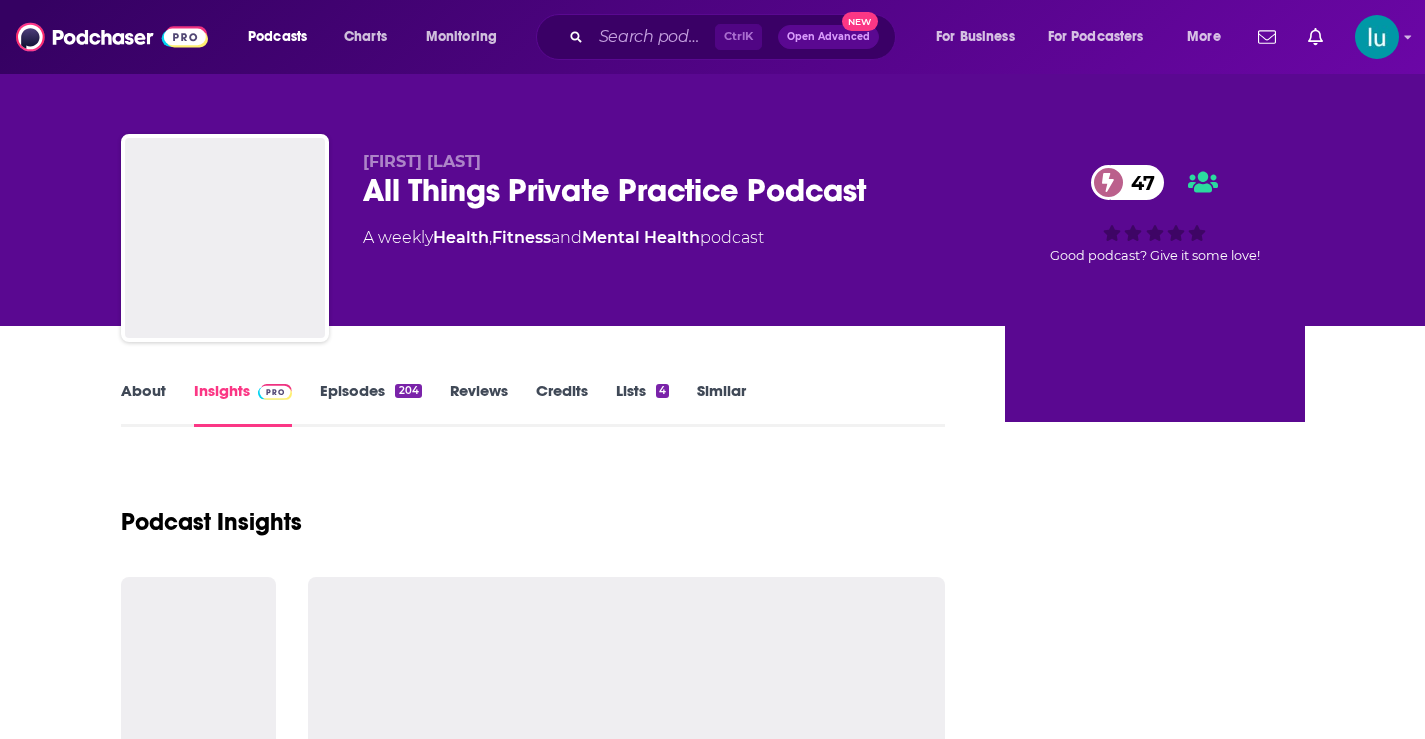 scroll, scrollTop: 0, scrollLeft: 0, axis: both 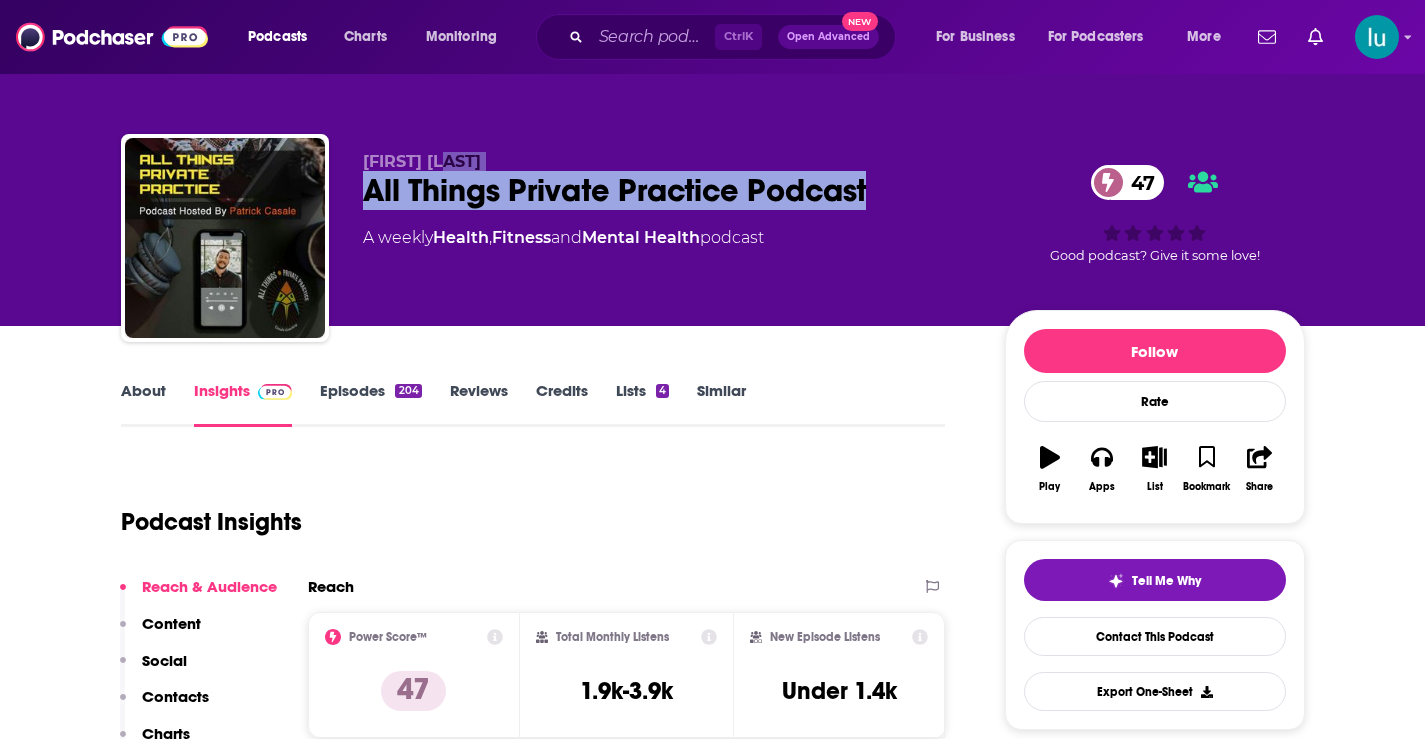 drag, startPoint x: 895, startPoint y: 190, endPoint x: 443, endPoint y: 173, distance: 452.31958 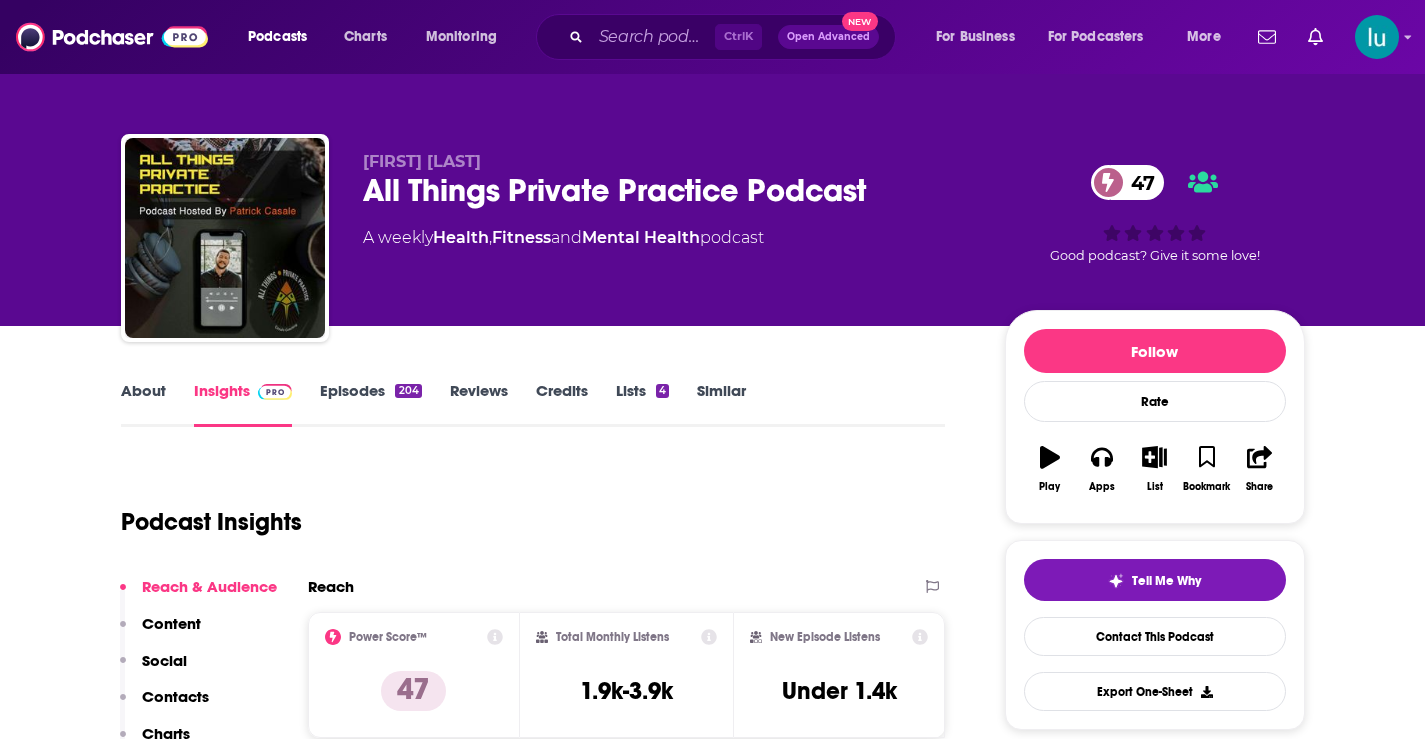 click on "Patrick Casale   All Things Private Practice Podcast 47 A   weekly  Health ,  Fitness  and  Mental Health  podcast" at bounding box center [668, 232] 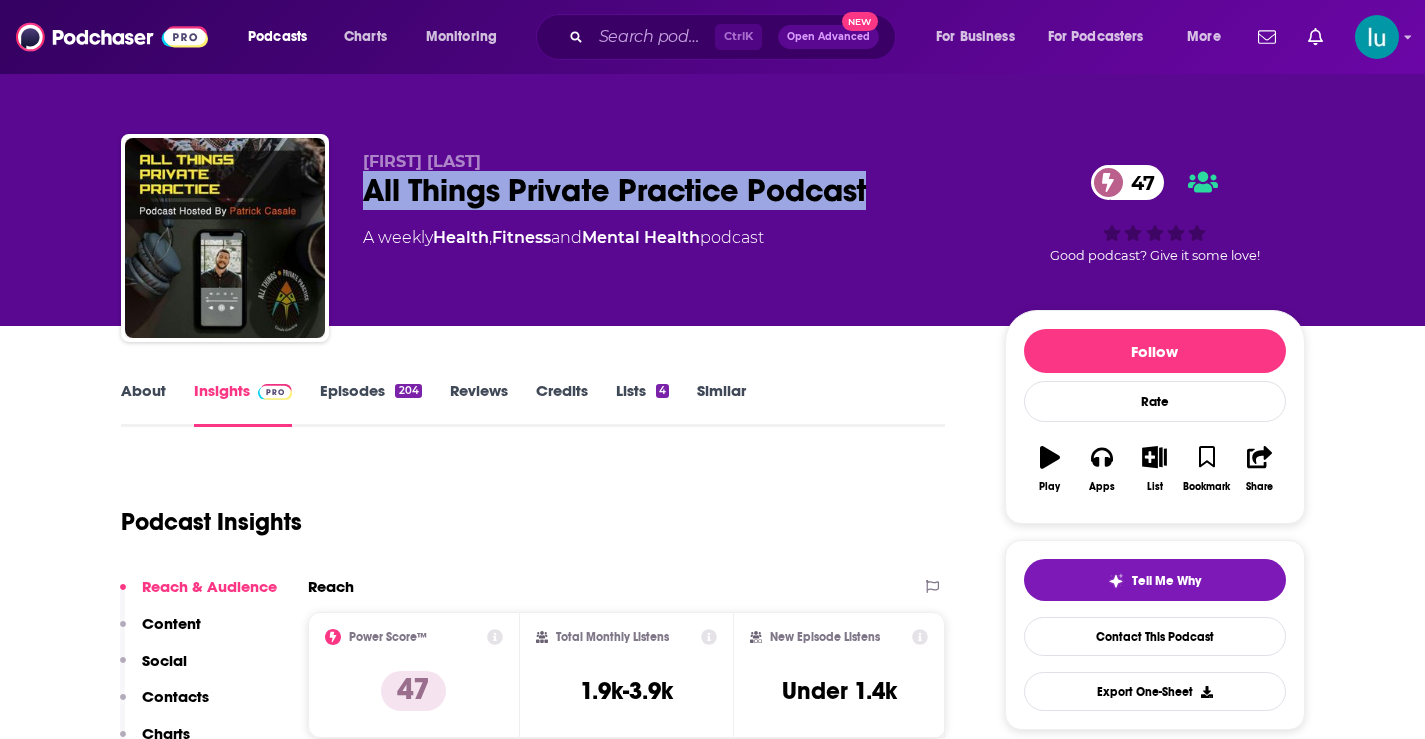 drag, startPoint x: 894, startPoint y: 188, endPoint x: 344, endPoint y: 187, distance: 550.0009 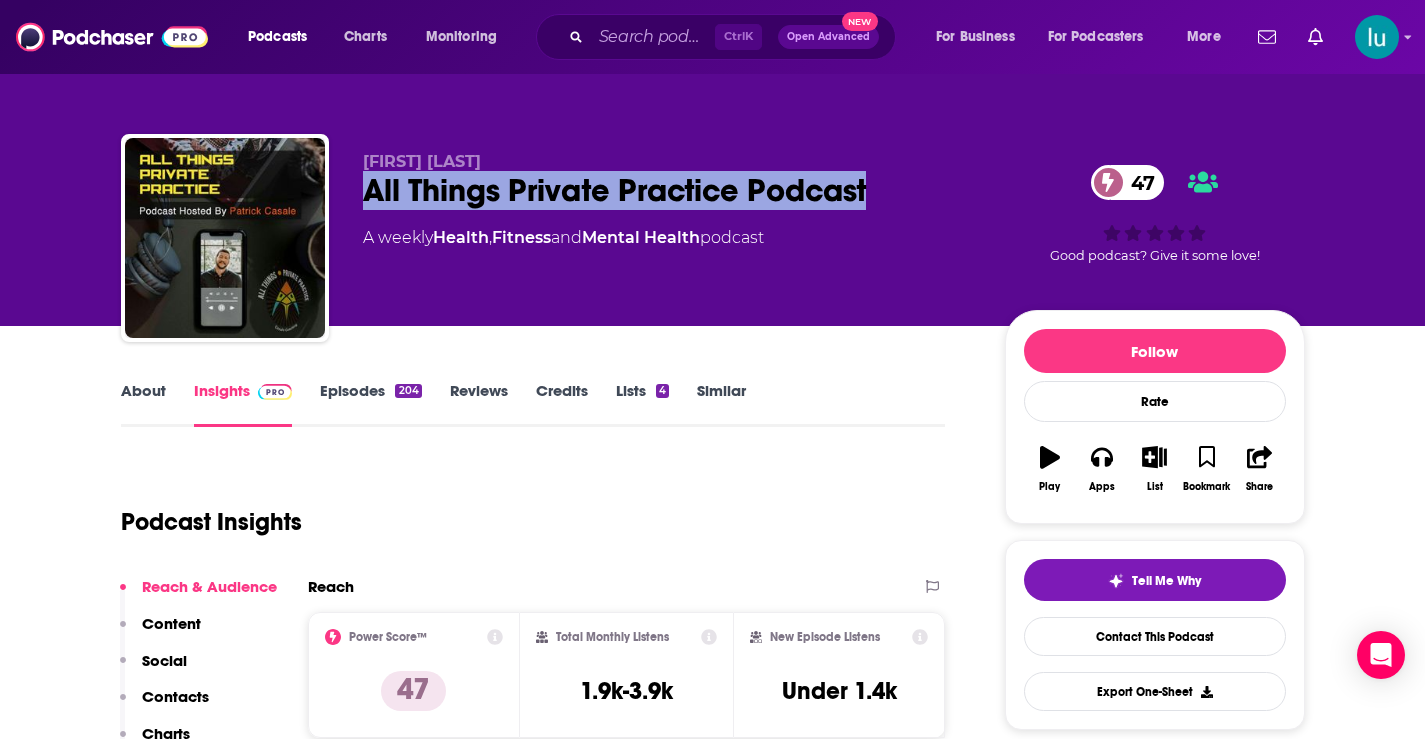 copy on "All Things Private Practice Podcast" 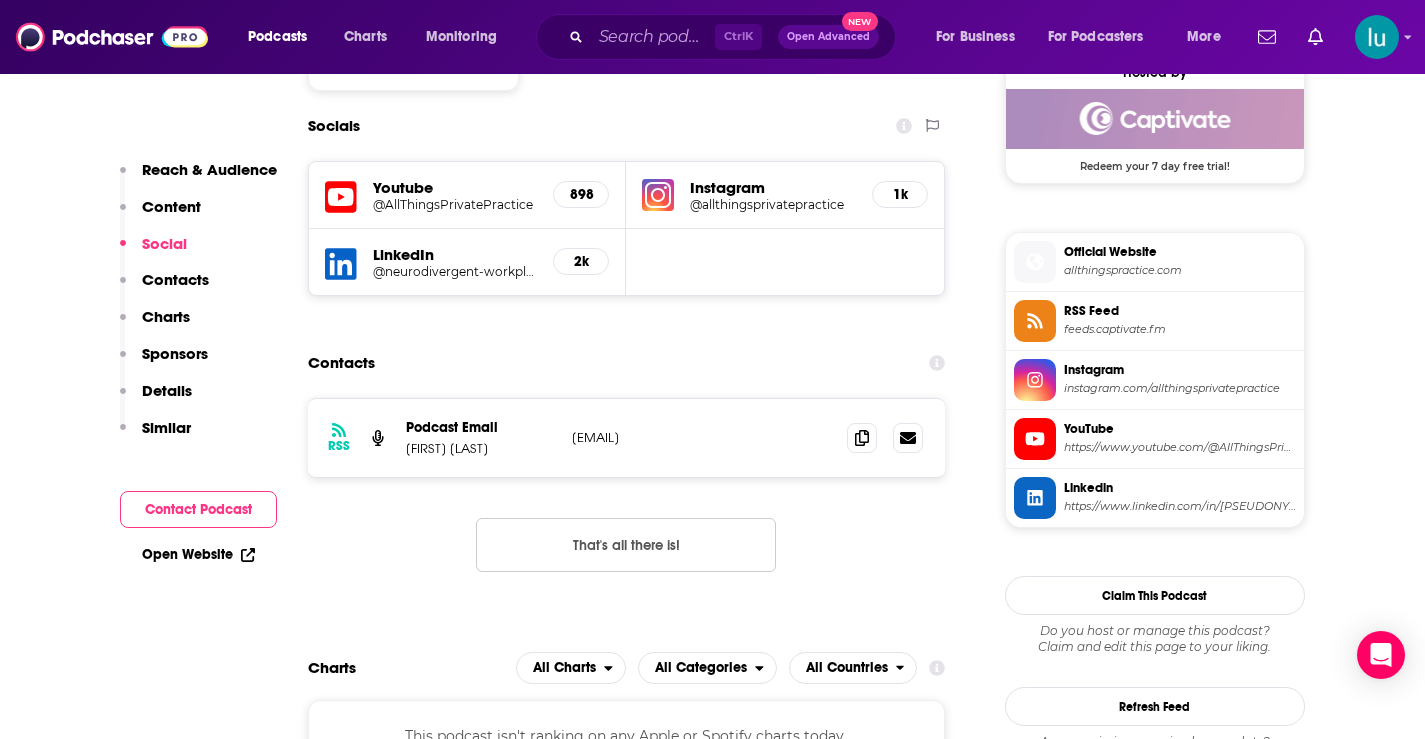 scroll, scrollTop: 1678, scrollLeft: 0, axis: vertical 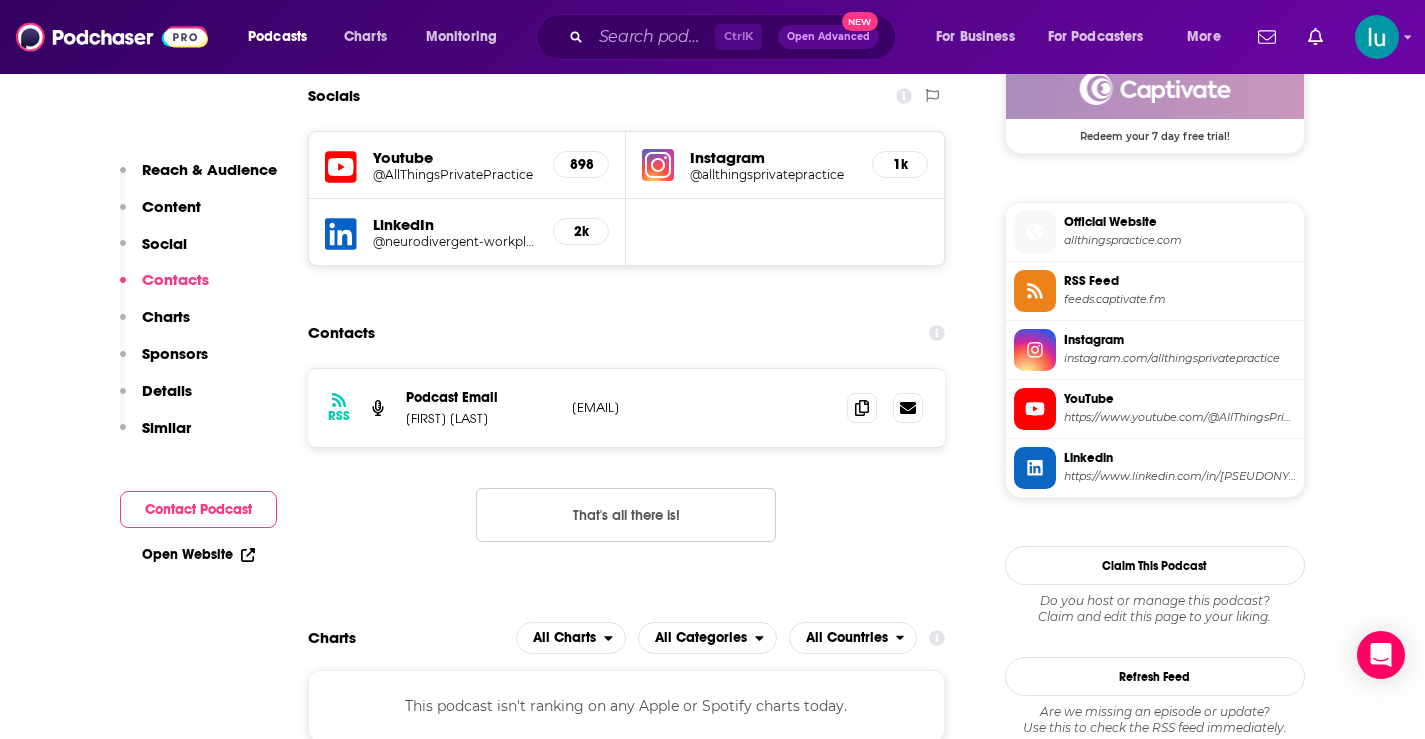 drag, startPoint x: 764, startPoint y: 405, endPoint x: 561, endPoint y: 399, distance: 203.08865 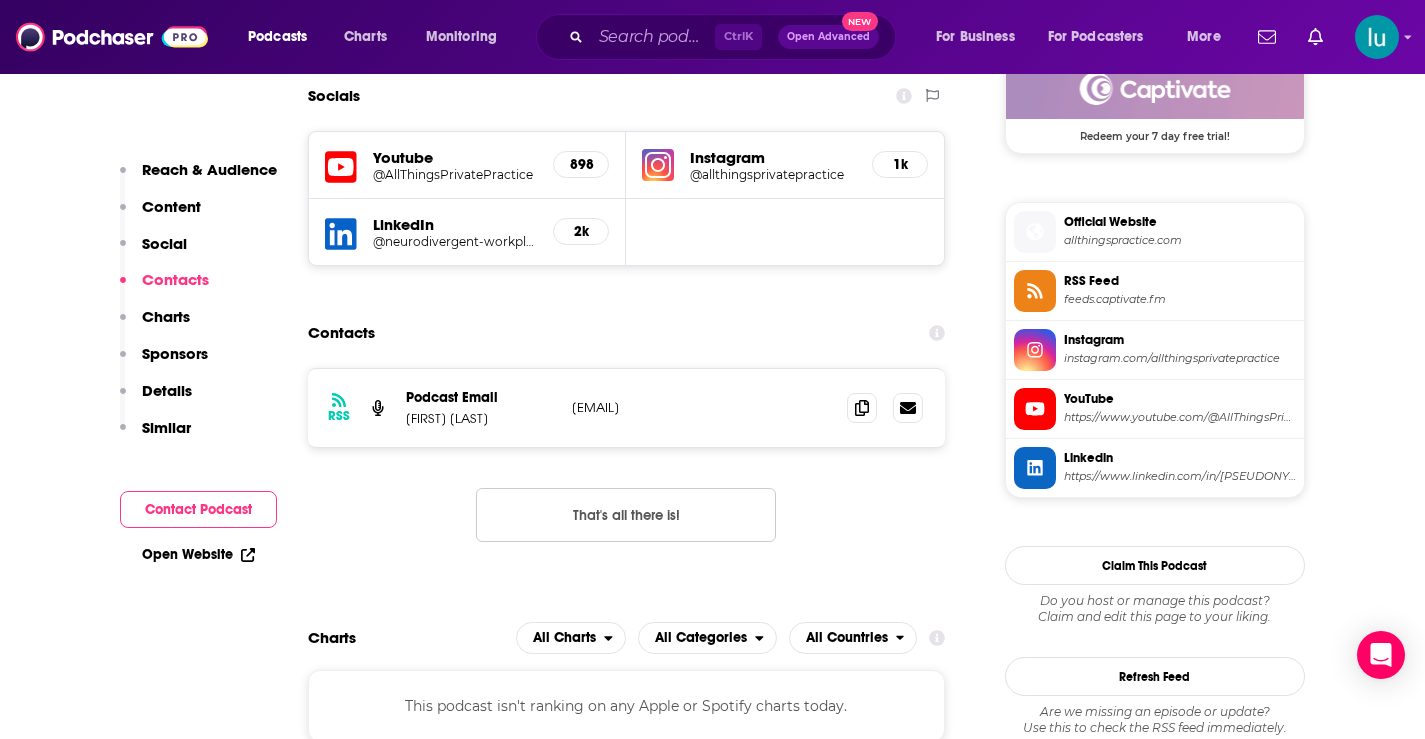 copy on "patrick@casalecoaching.com" 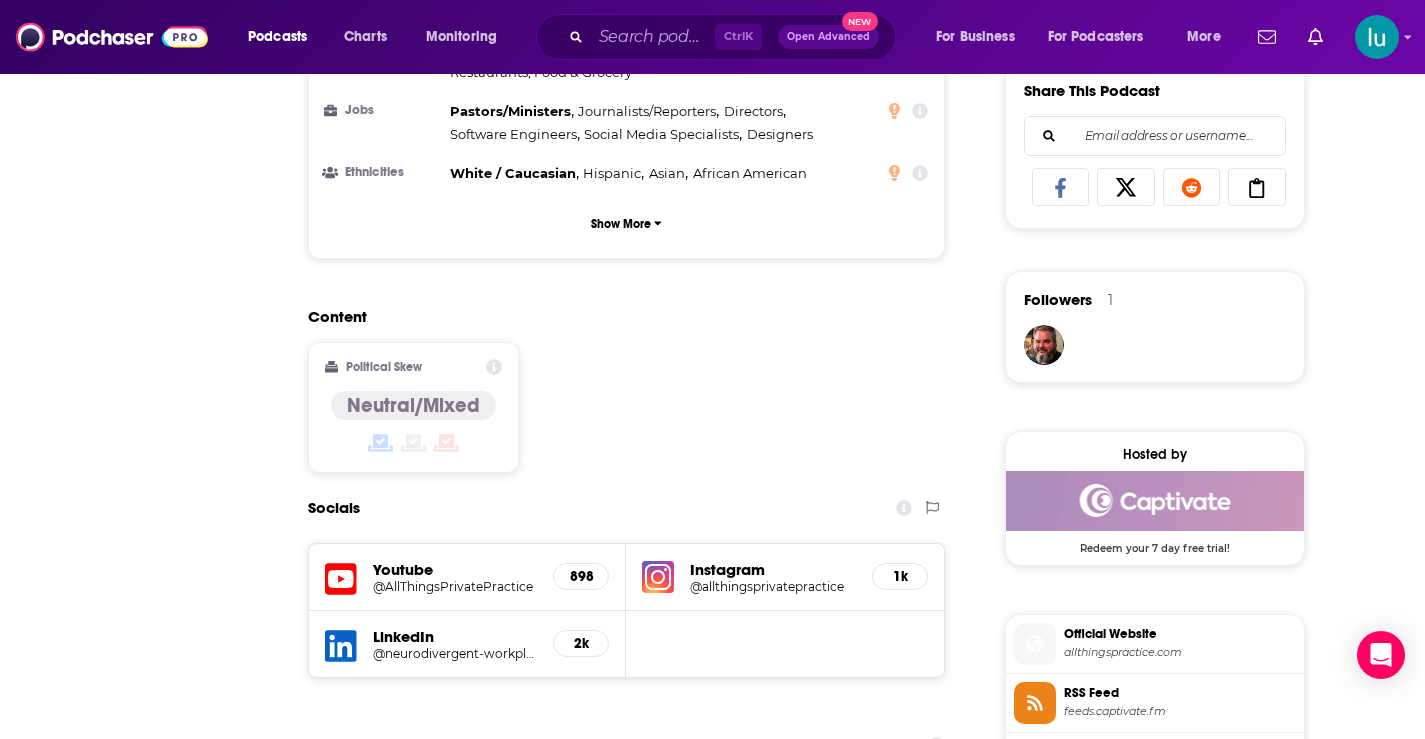 scroll, scrollTop: 0, scrollLeft: 0, axis: both 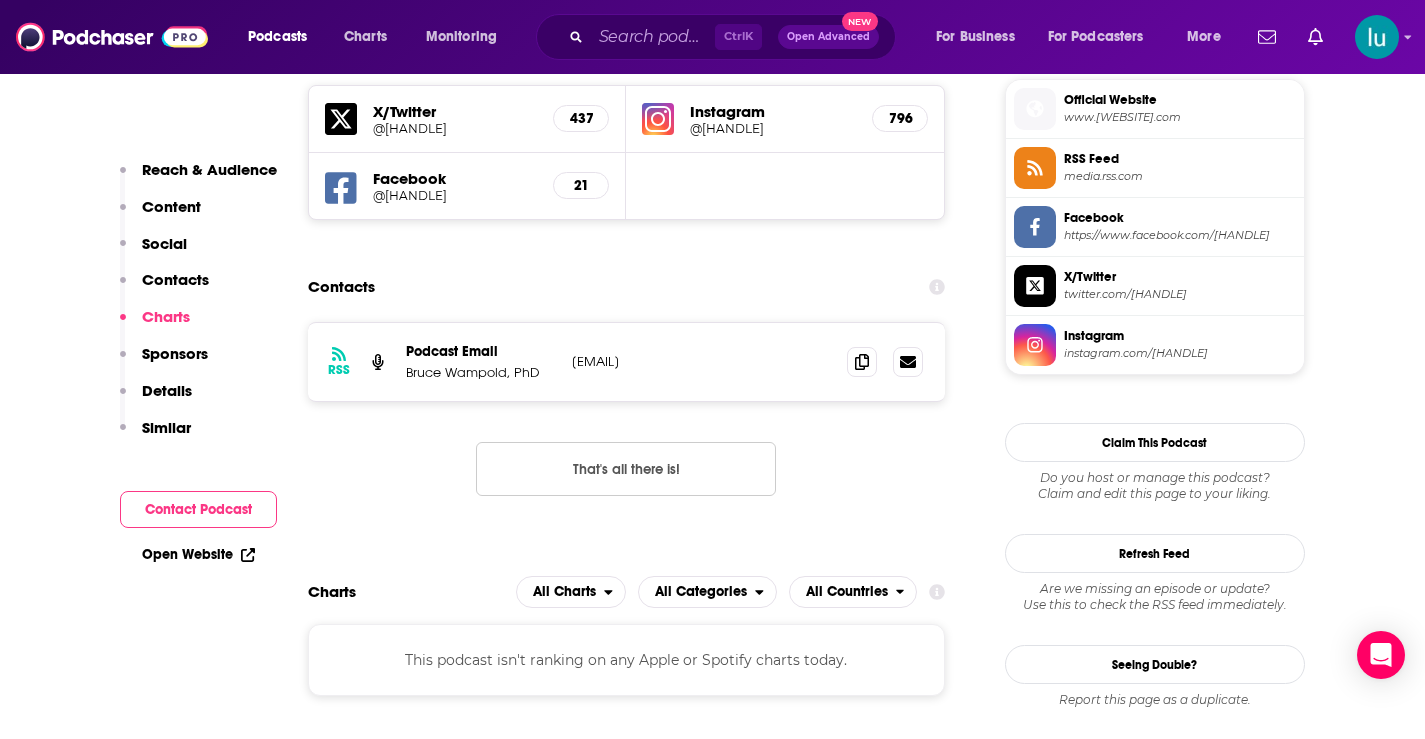 drag, startPoint x: 816, startPoint y: 356, endPoint x: 559, endPoint y: 366, distance: 257.1945 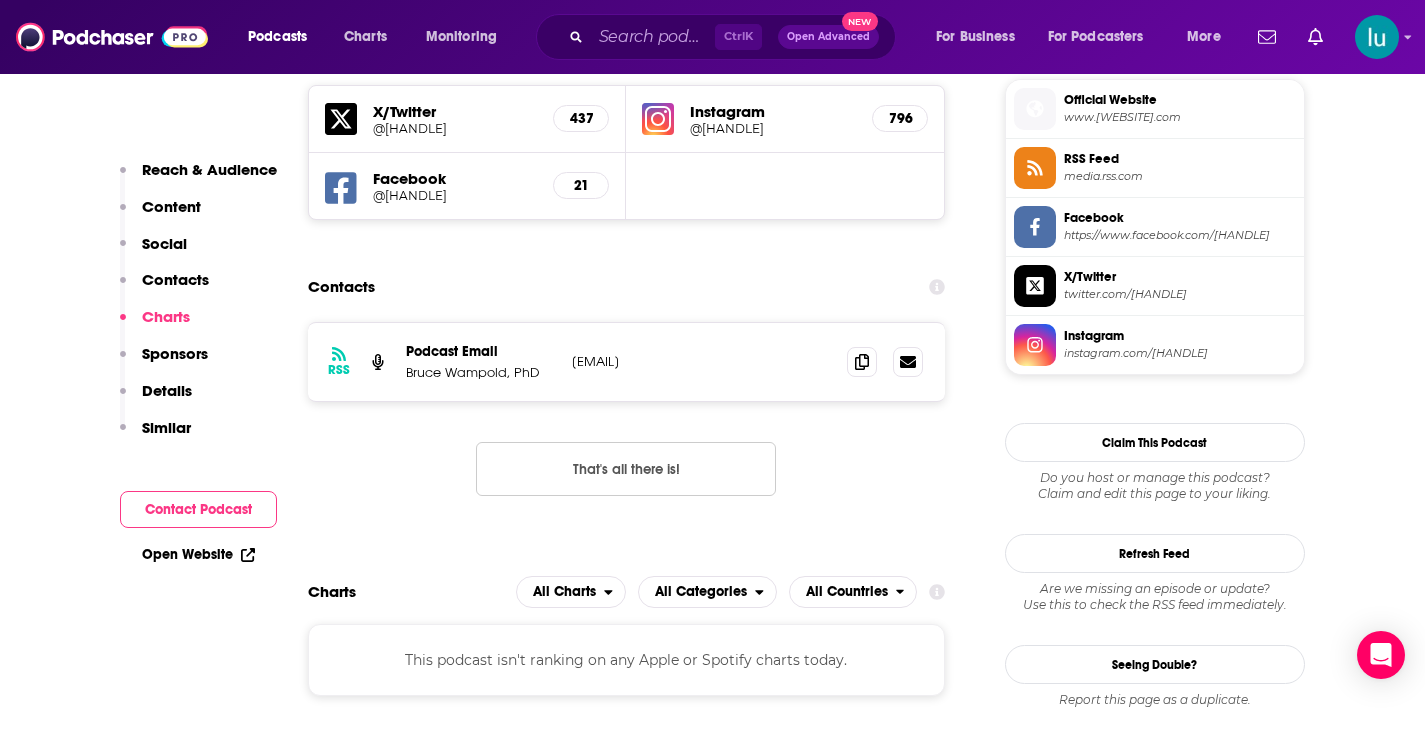 copy on "makingtherapybetter@carepaths.com" 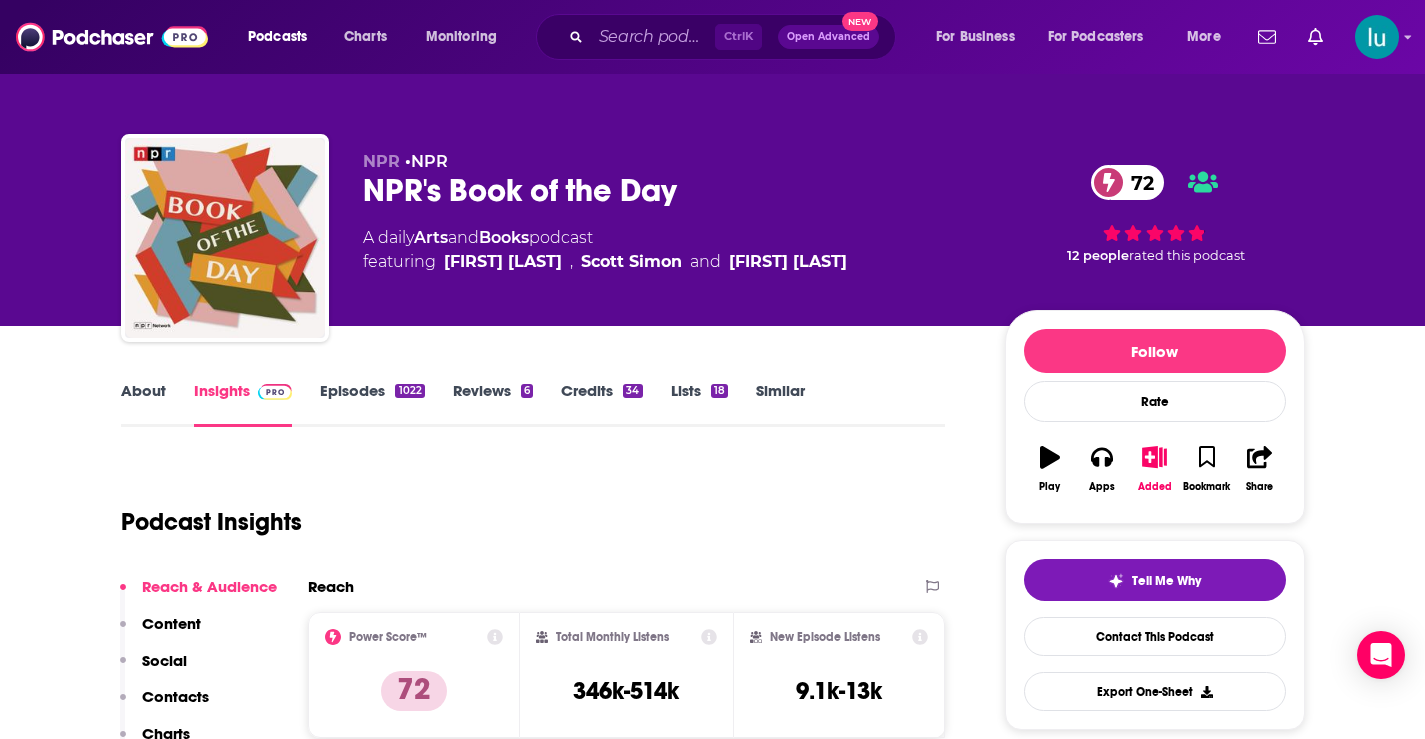 scroll, scrollTop: 0, scrollLeft: 0, axis: both 